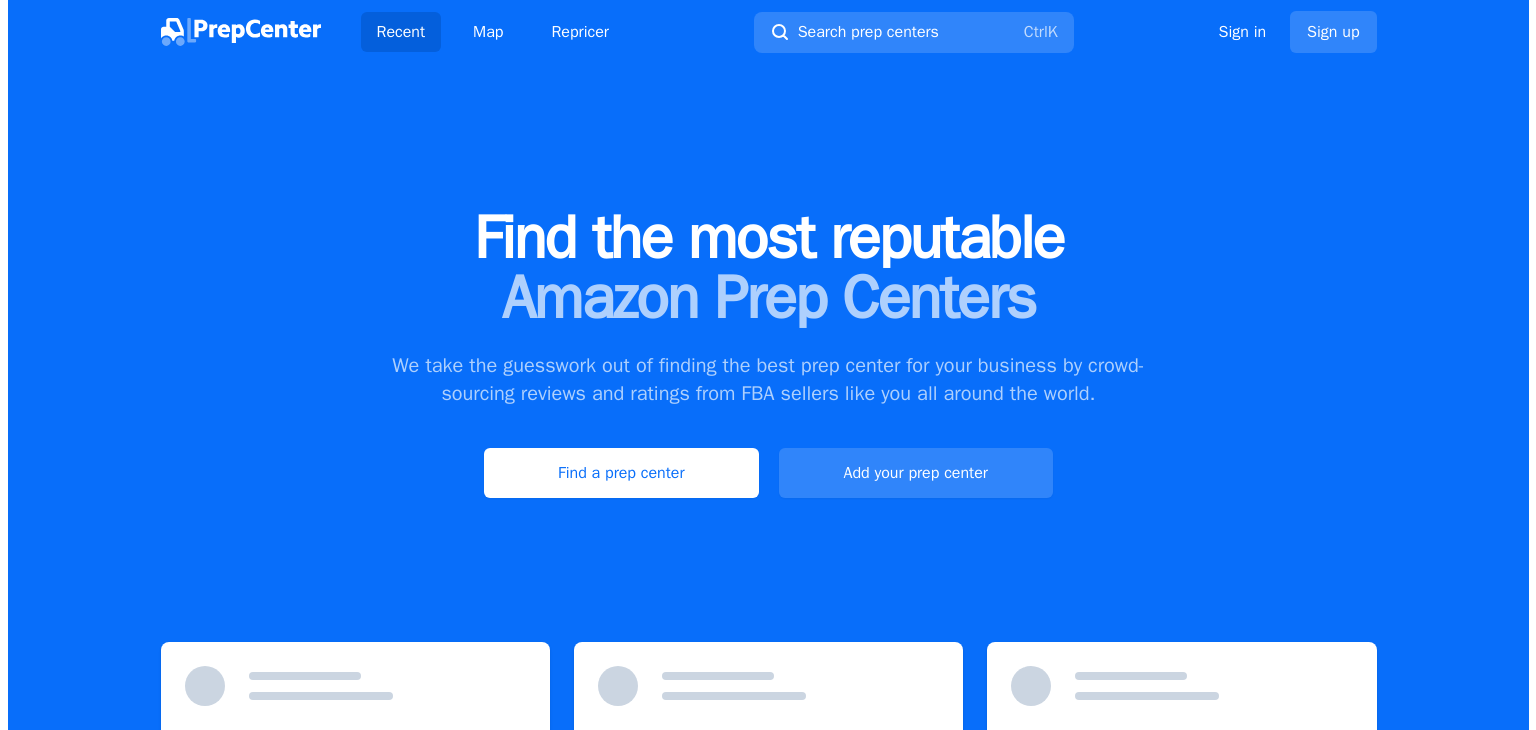 scroll, scrollTop: 0, scrollLeft: 0, axis: both 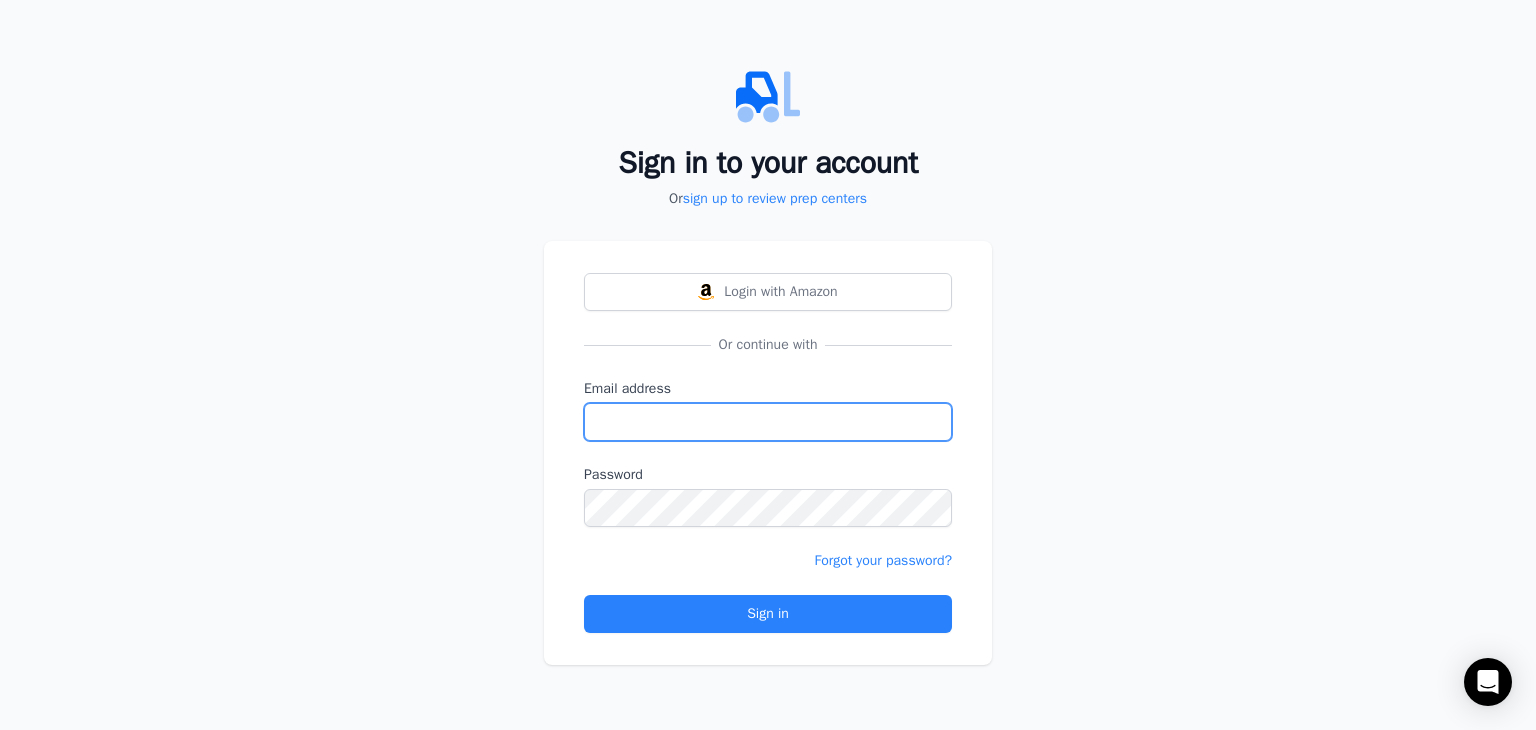 click on "Email address" at bounding box center [768, 422] 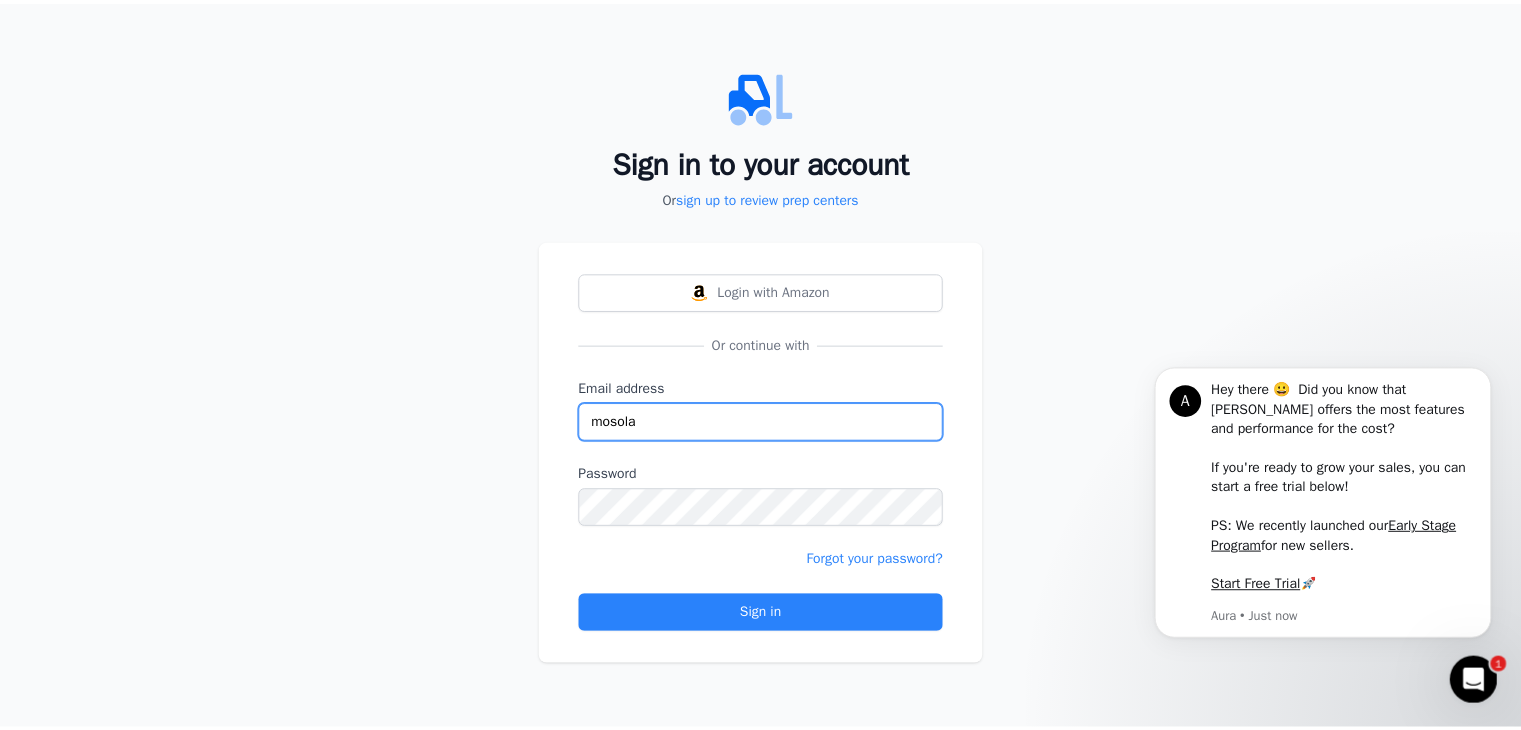 scroll, scrollTop: 0, scrollLeft: 0, axis: both 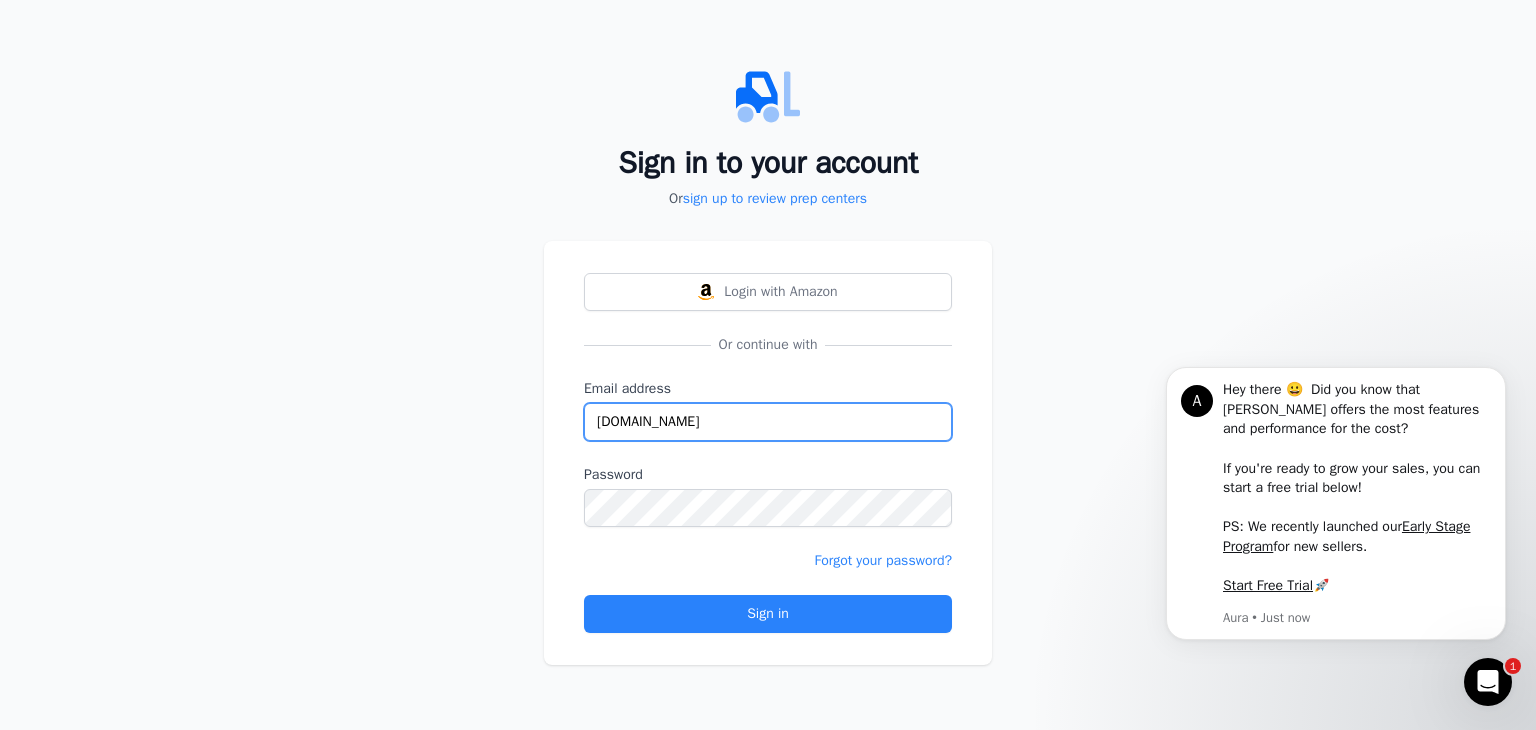 click on "[DOMAIN_NAME]" at bounding box center [768, 422] 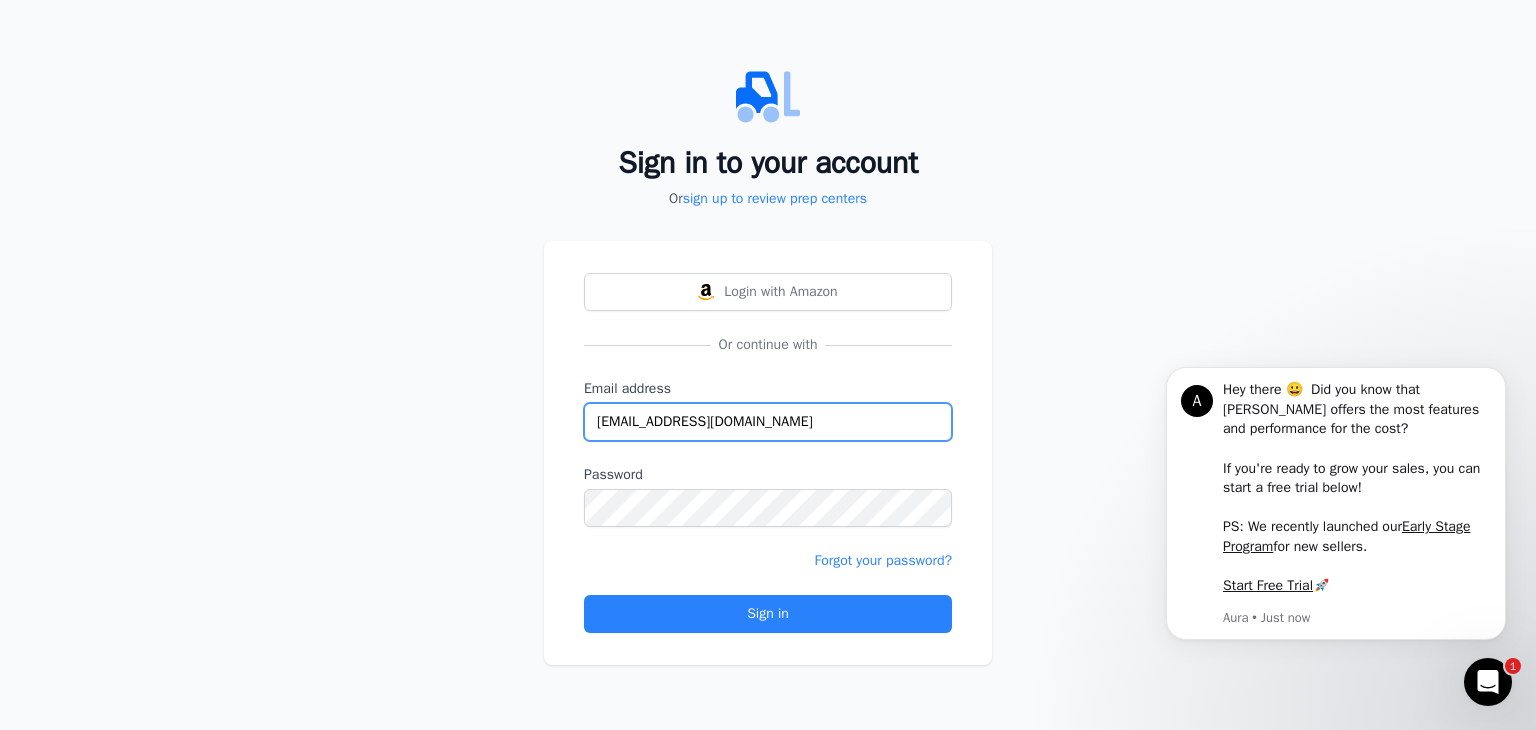 type on "[EMAIL_ADDRESS][DOMAIN_NAME]" 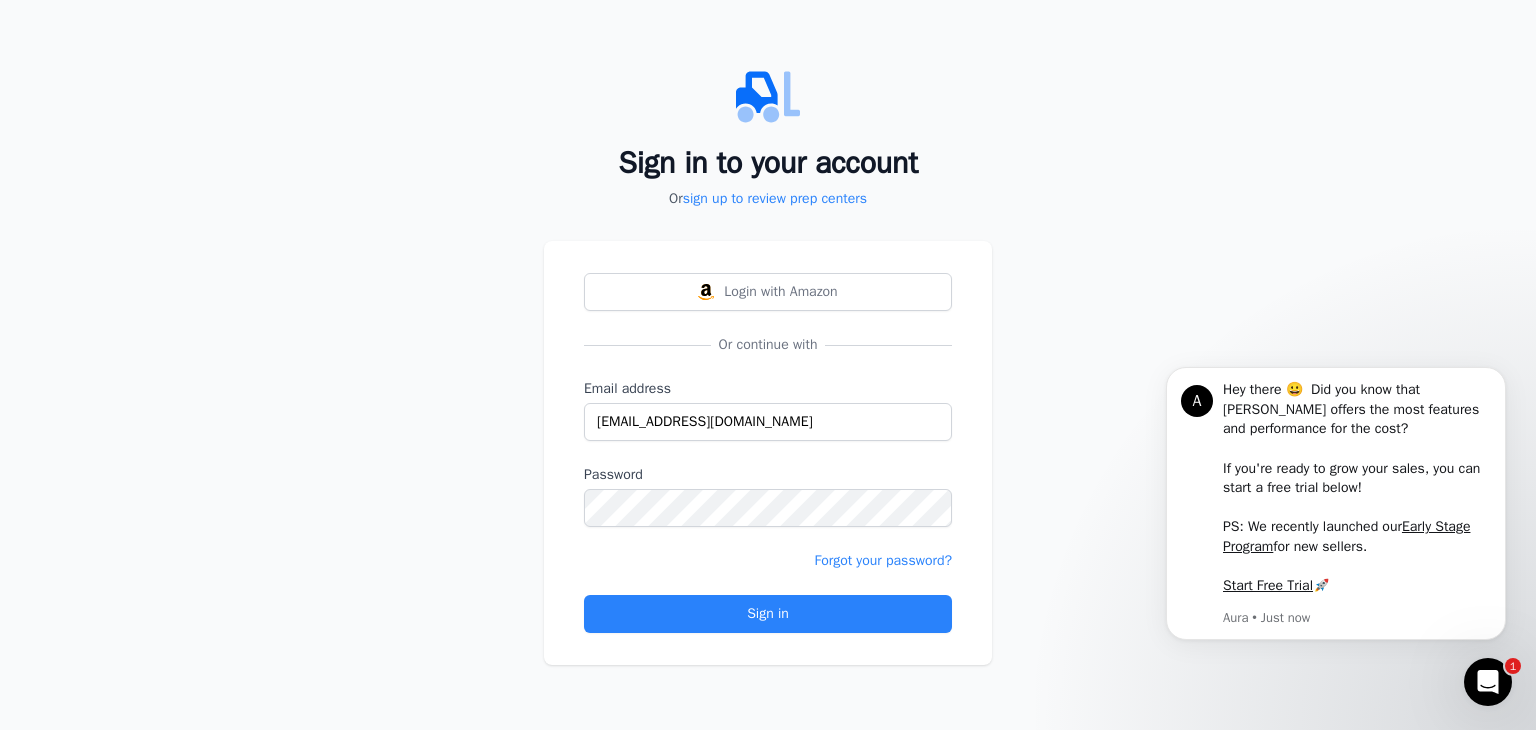 click on "Login with Amazon Or continue with Email address [EMAIL_ADDRESS][DOMAIN_NAME] Password Forgot your password? Sign in" at bounding box center [768, 453] 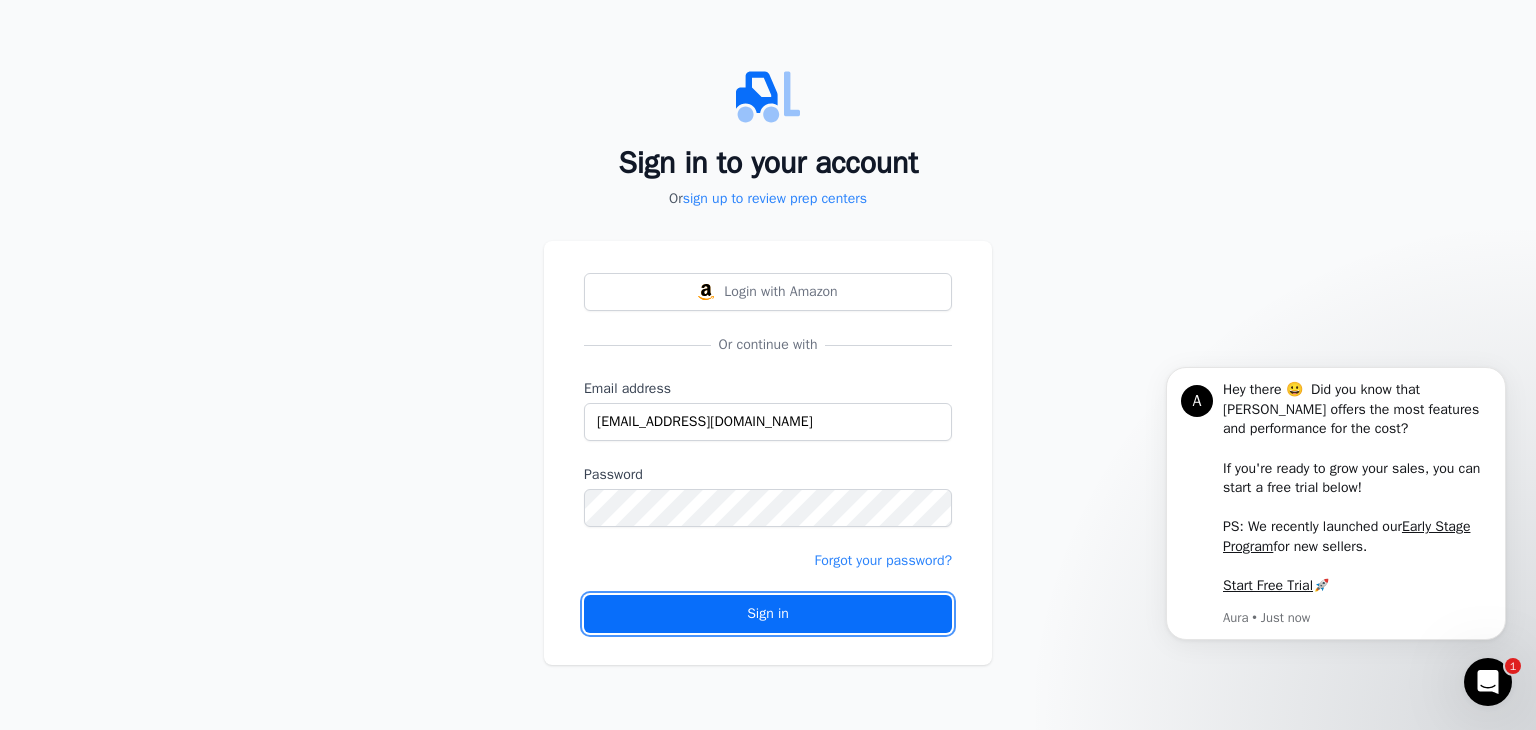 click on "Sign in" at bounding box center [768, 614] 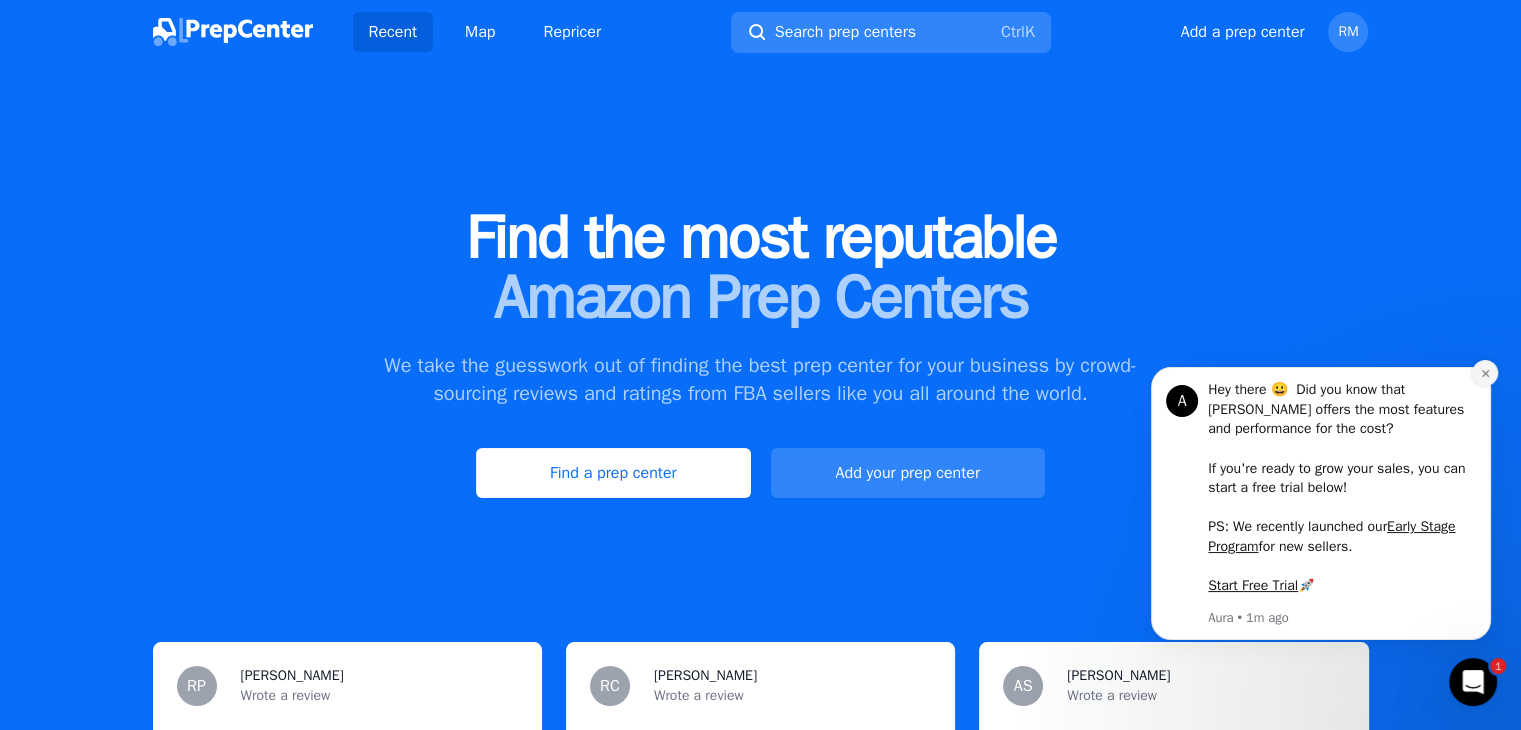 click 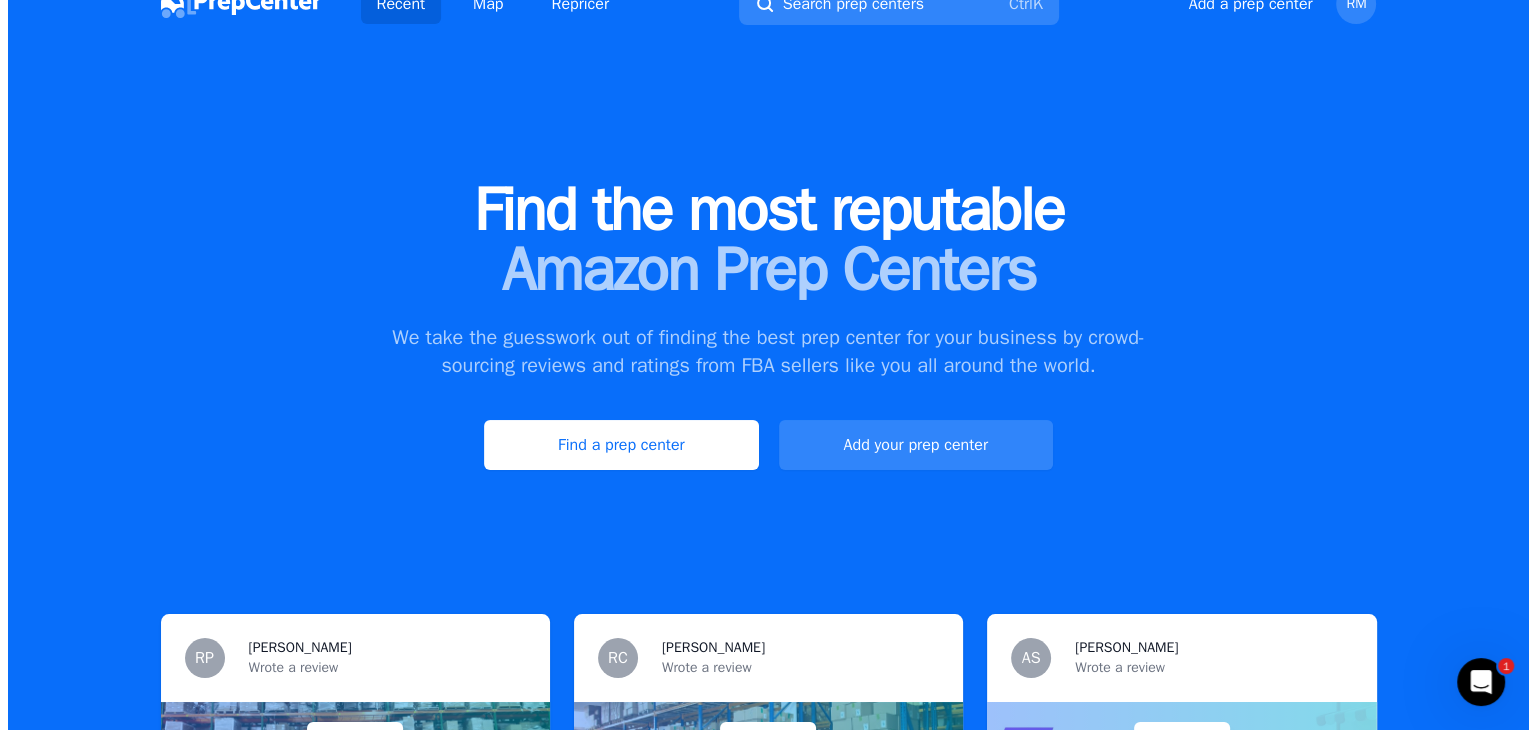 scroll, scrollTop: 0, scrollLeft: 0, axis: both 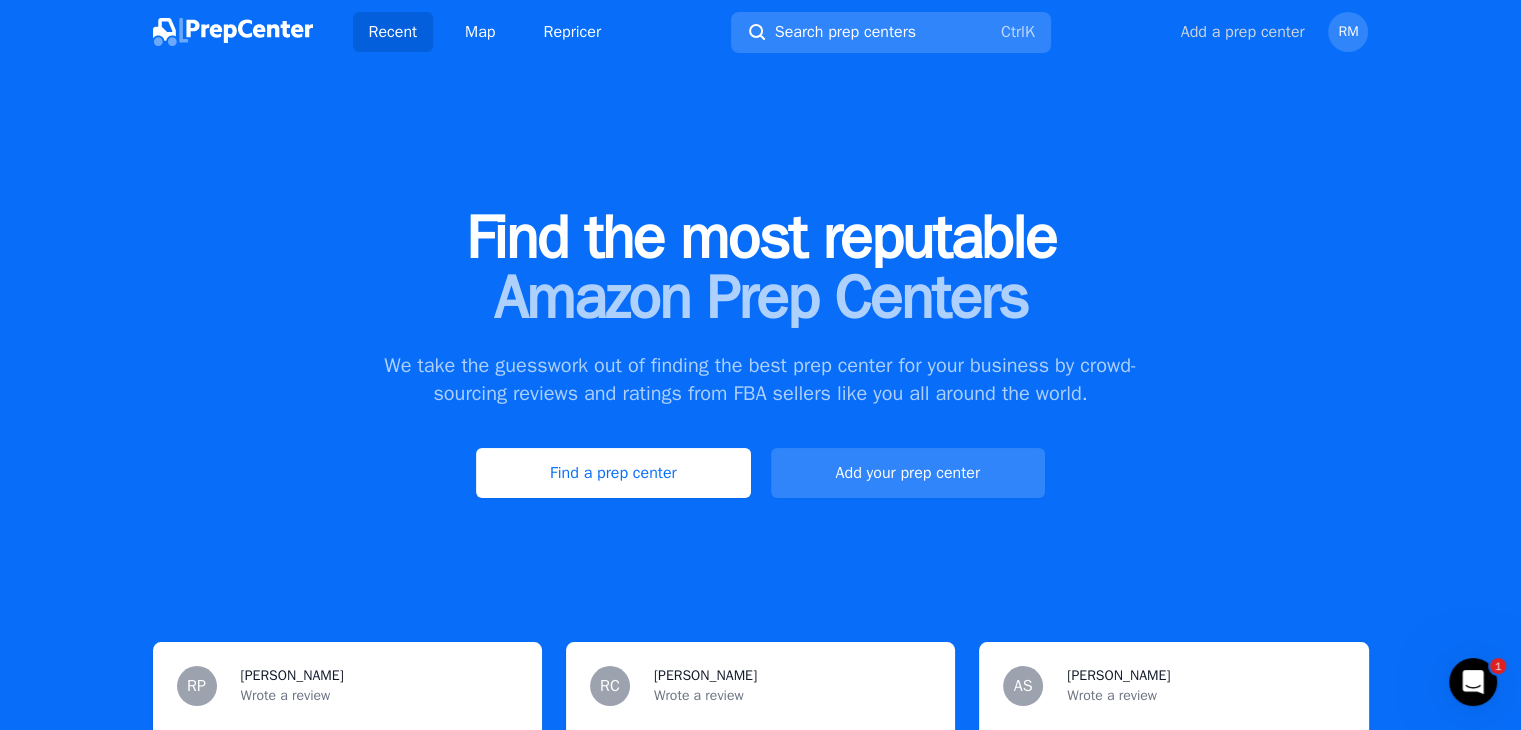 click on "Add a prep center" at bounding box center [1243, 32] 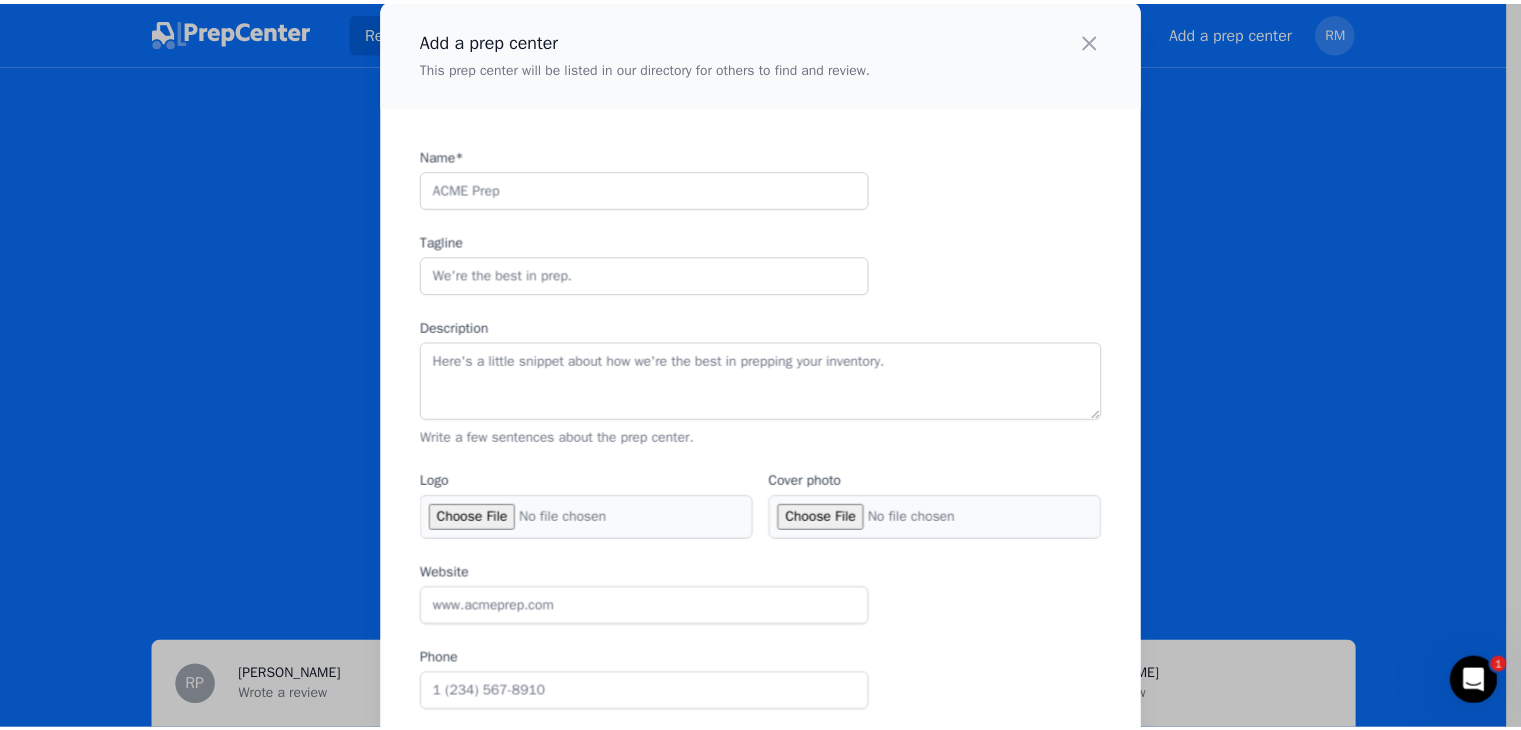 scroll, scrollTop: 0, scrollLeft: 0, axis: both 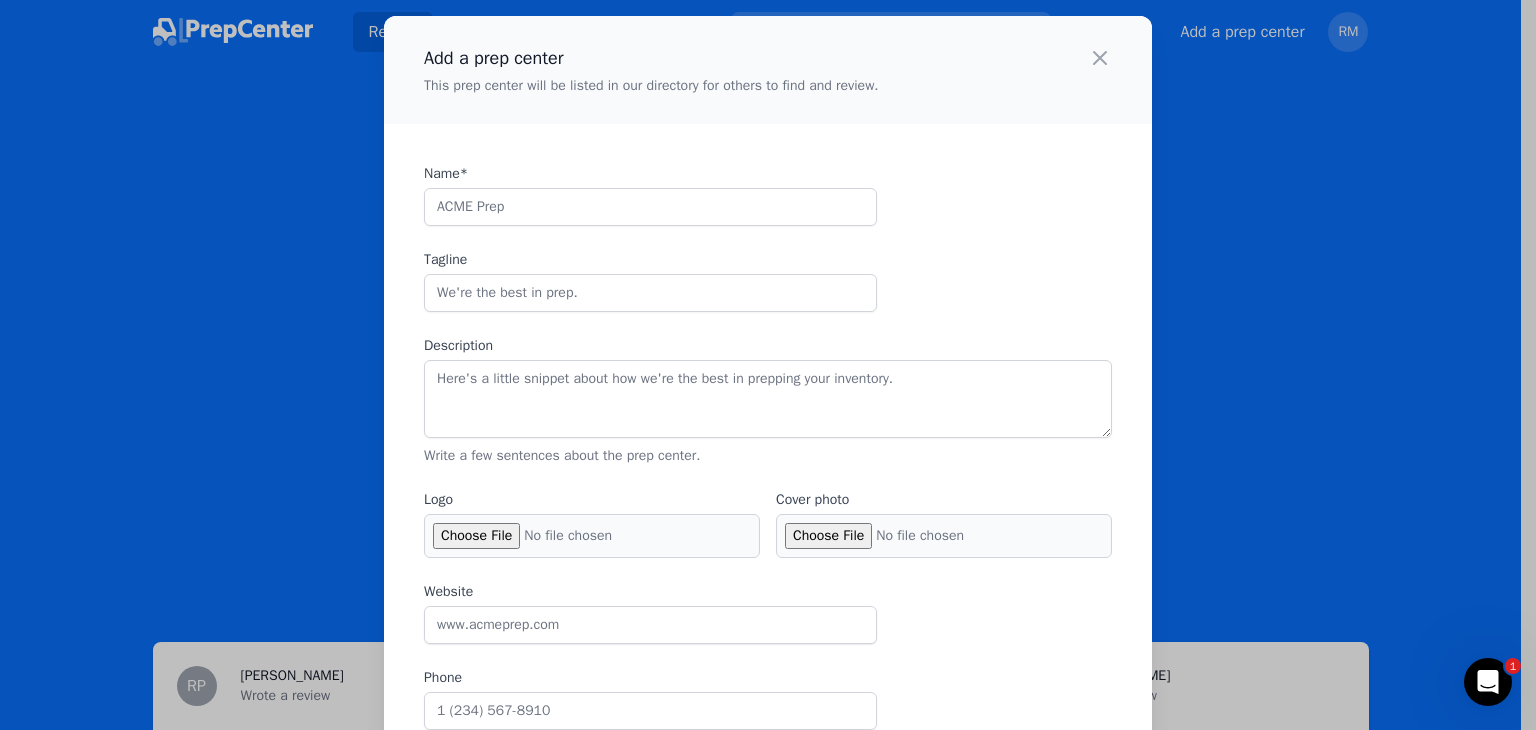 click on "Add a prep center This prep center will be listed in our directory for others to find and review. Close panel
claim: false
name: ""
acceptingClients: true
tagline: ""
description: ""
logo: null
banner: null
website: ""
phone: ""
email: ""
turnaround: "unknown"
supportedModels: {}
liftgateRequired: false
linkedin: ""
facebook: ""
instagram: ""
twitter: ""
youtube: ""
locationCountry: "US"
locationState: ""
locationCity: ""
locationPostalCode: ""
locationLine1: ""
locationLine2: ""
-
fieldValidity: {}
Name* Tagline Description Write a few sentences about the prep center. Logo Cover photo Website Phone Email Supported business models Supported business models The types of products allowed to be sent into this prep center. Wholesale Private label Online arbitrage Retail arbitrage Hazmat Books Unknown" at bounding box center [768, 1160] 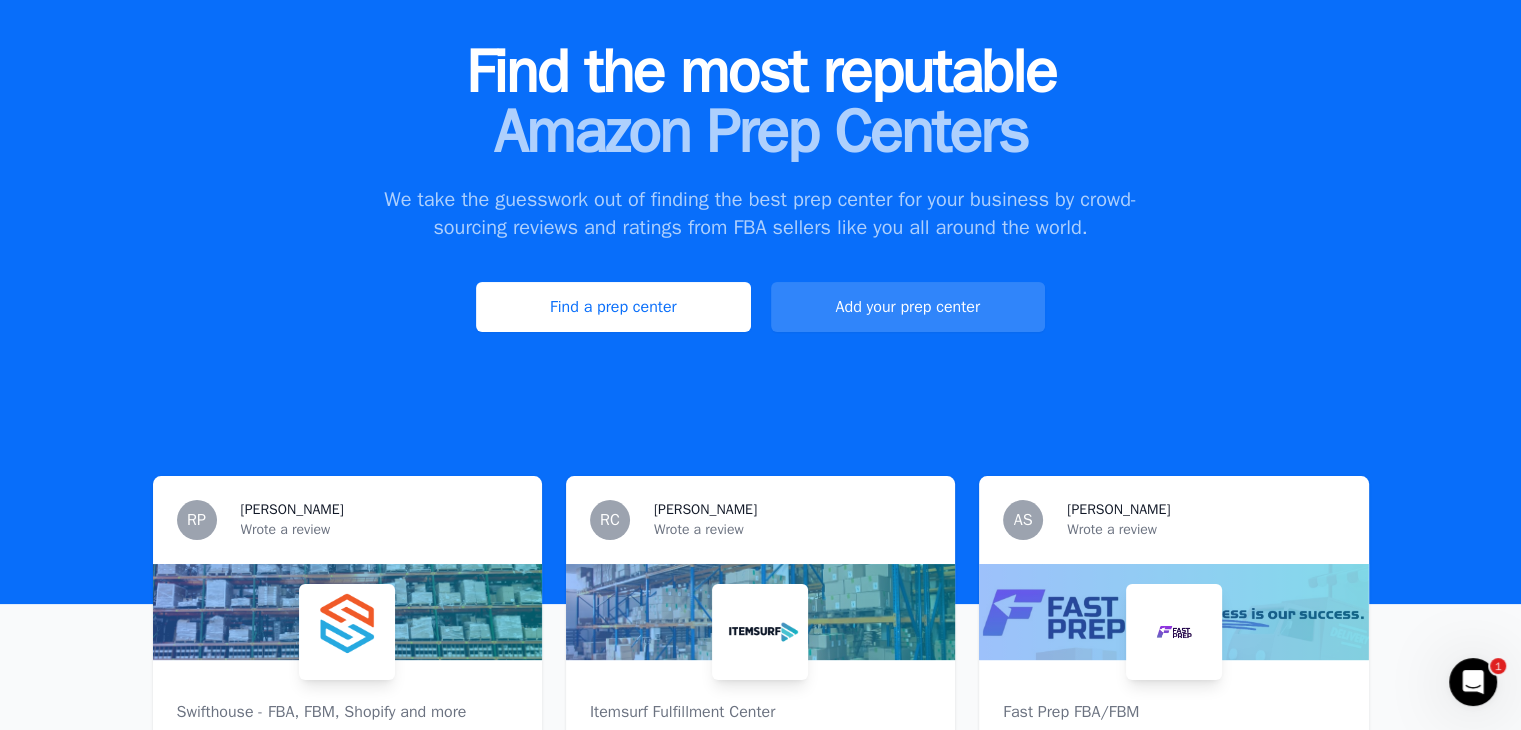 scroll, scrollTop: 200, scrollLeft: 0, axis: vertical 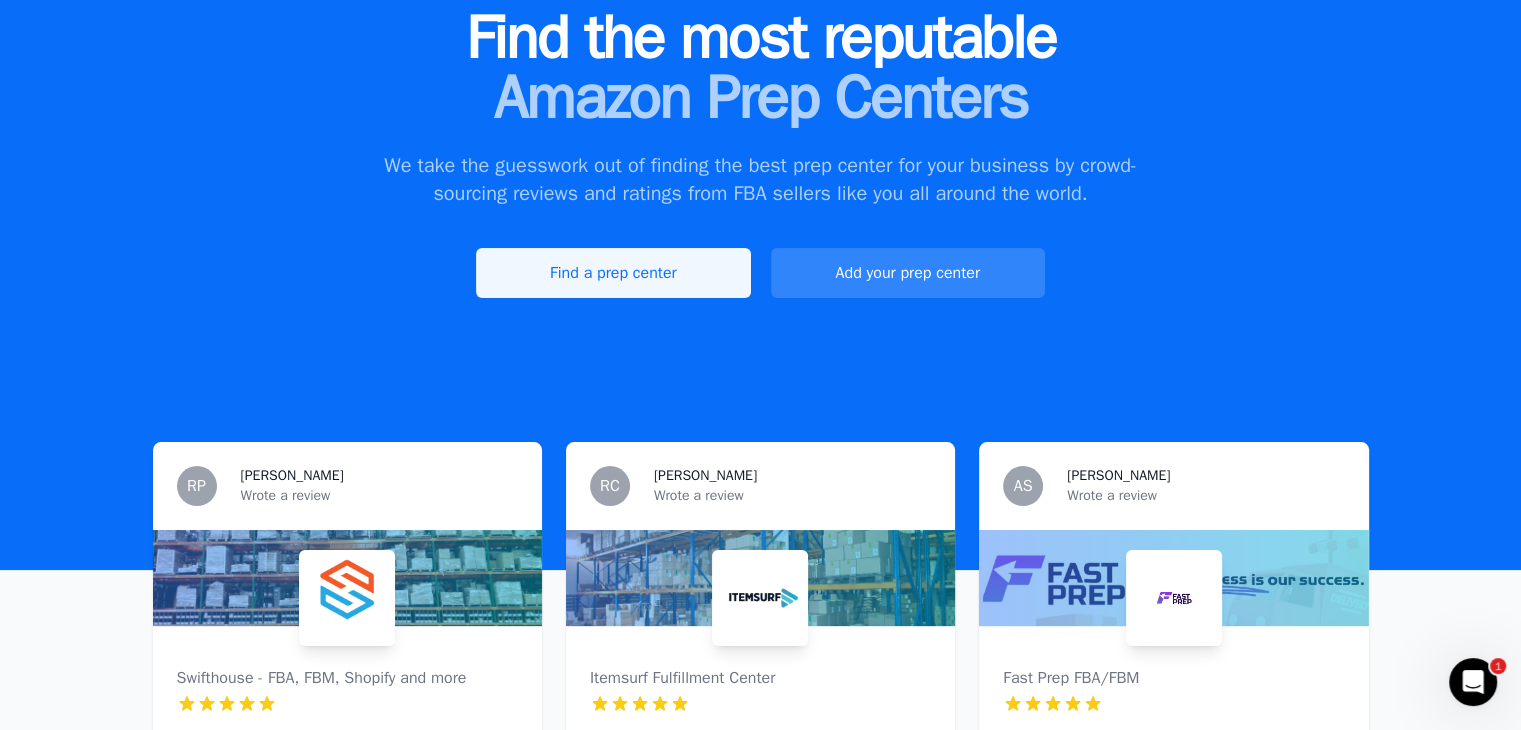 click on "Find a prep center" at bounding box center (613, 273) 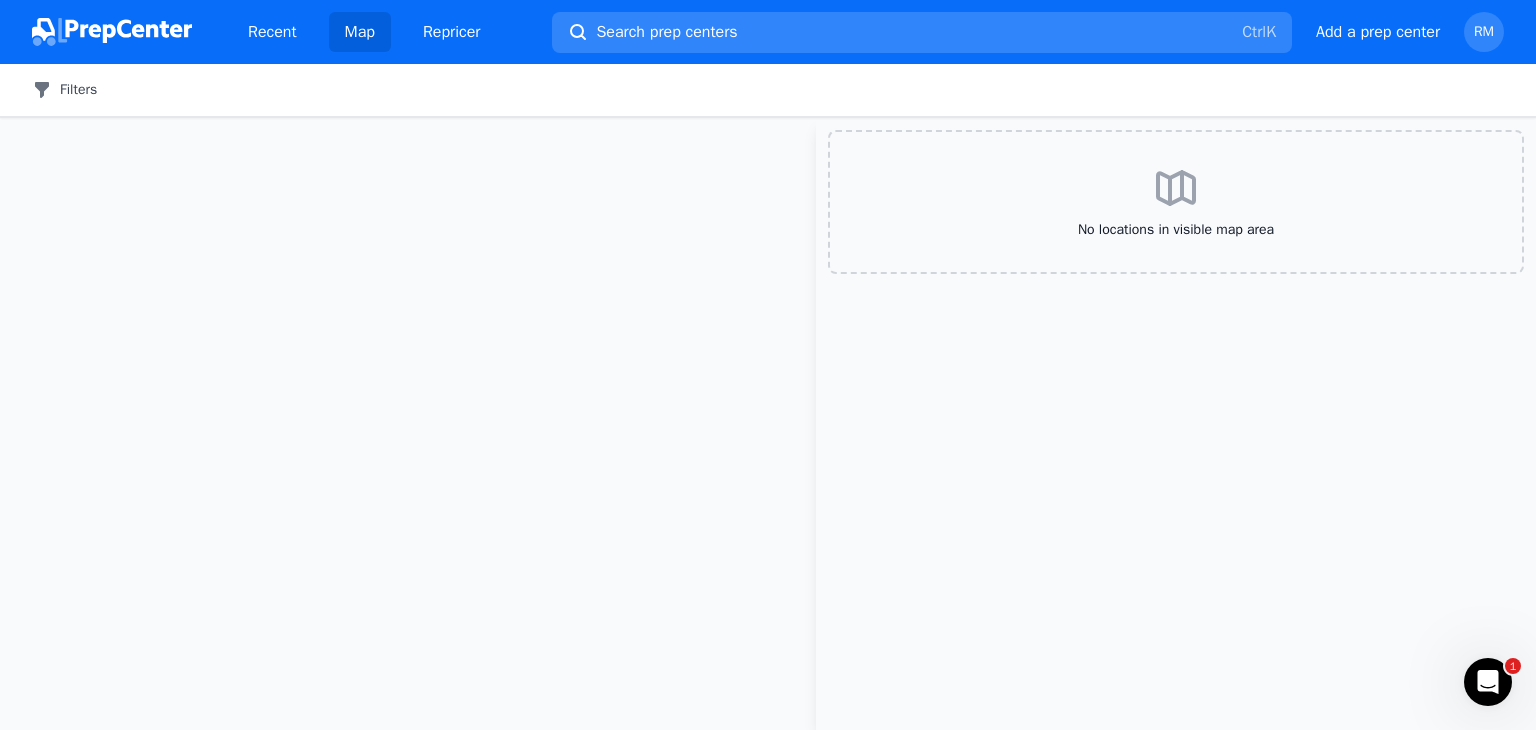 click on "Filters" at bounding box center (64, 90) 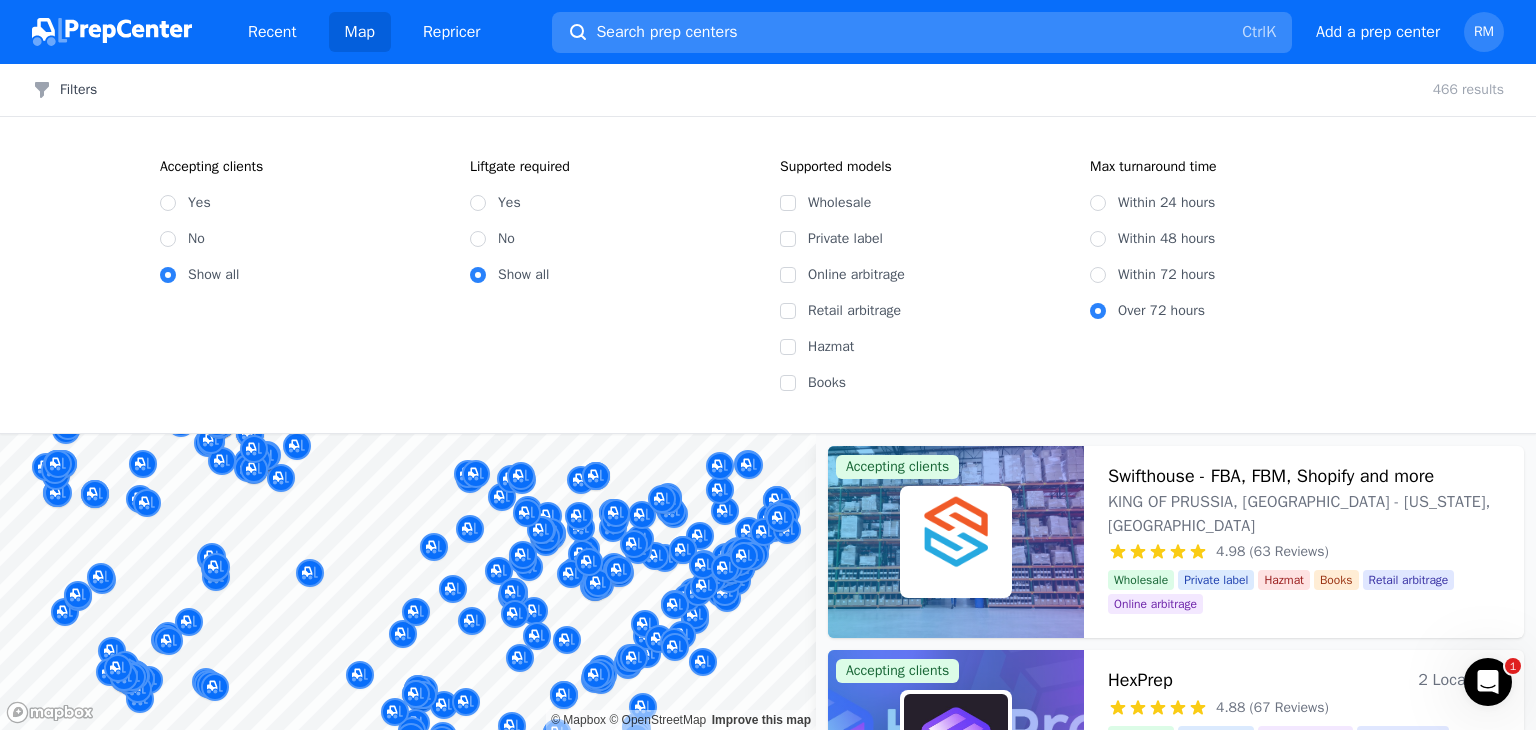 click on "Search prep centers" at bounding box center (666, 32) 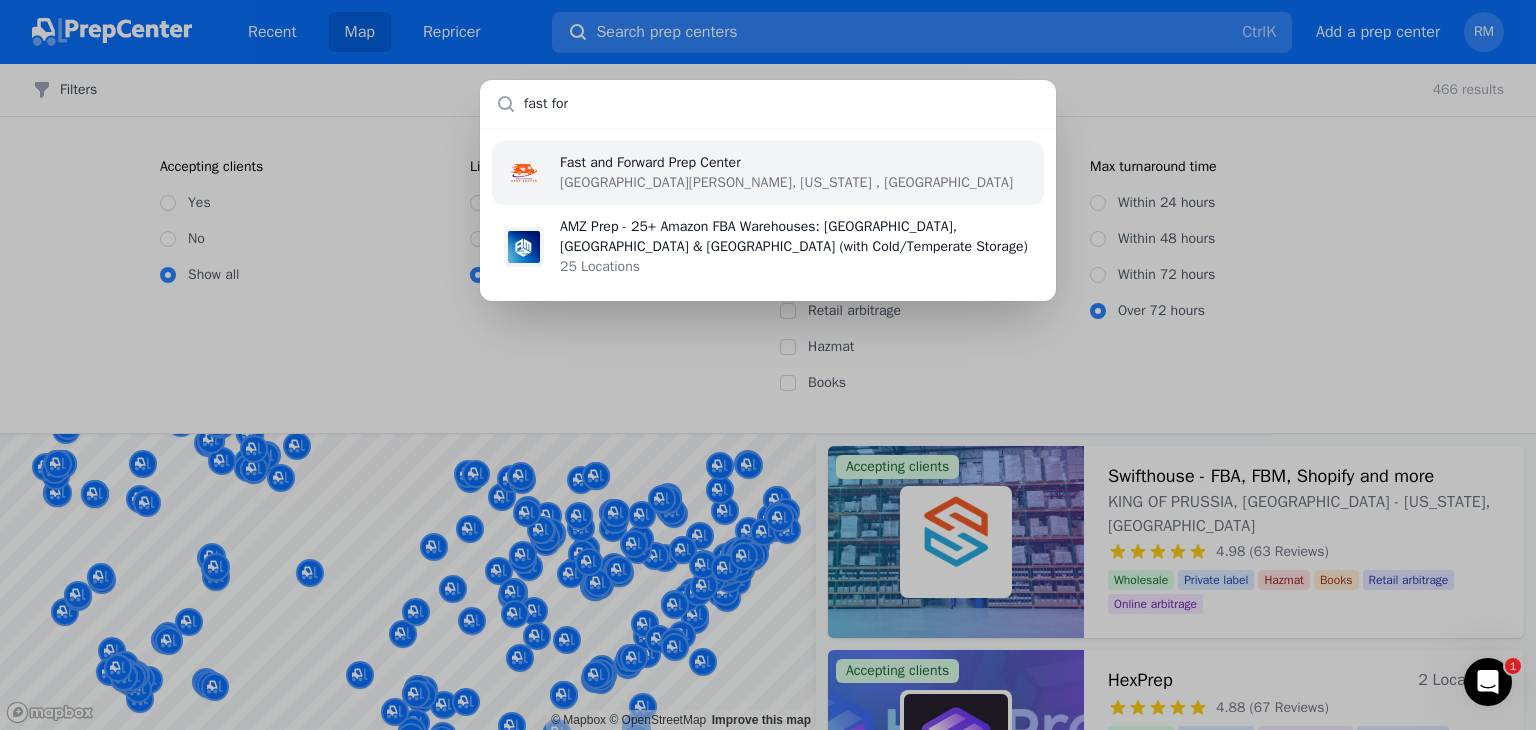 type on "fast for" 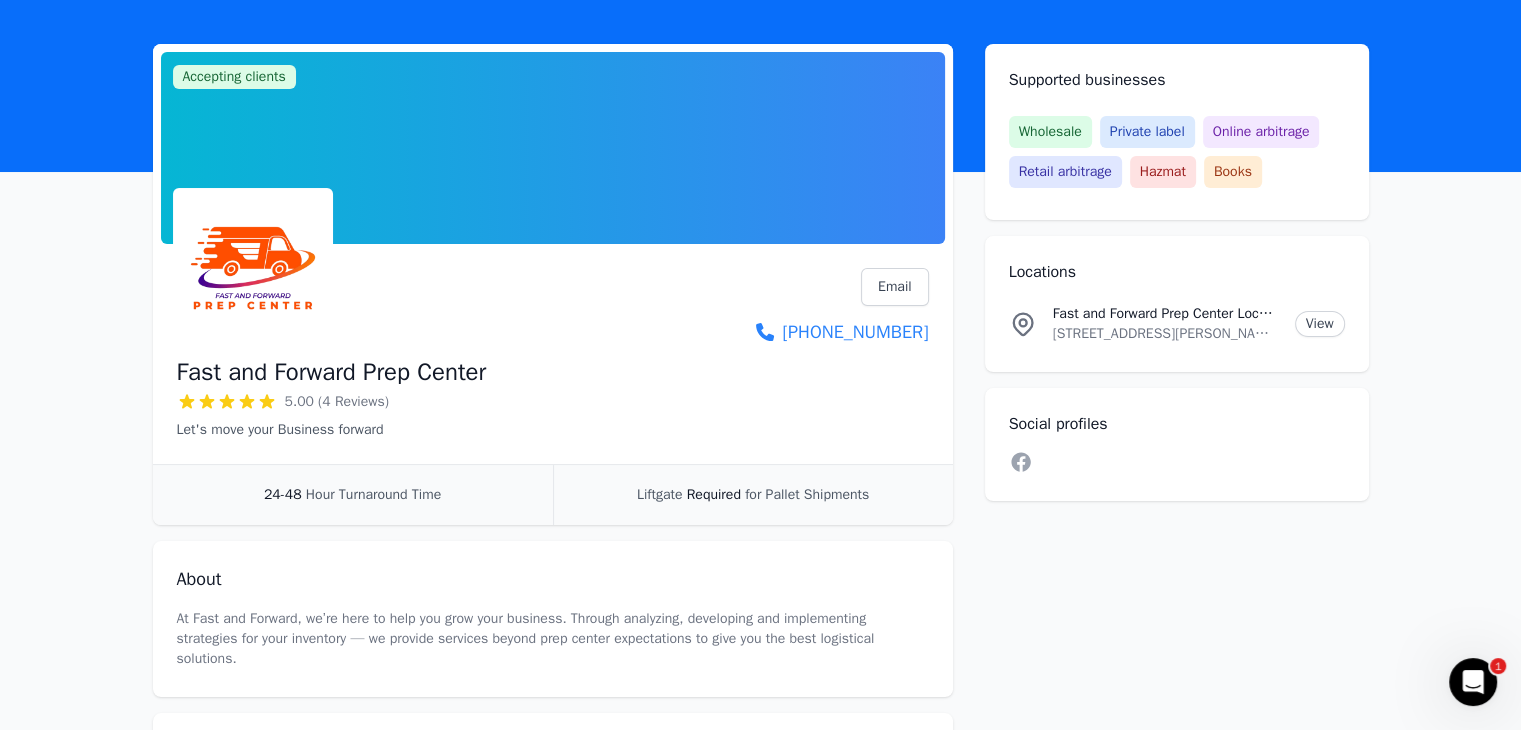 scroll, scrollTop: 0, scrollLeft: 0, axis: both 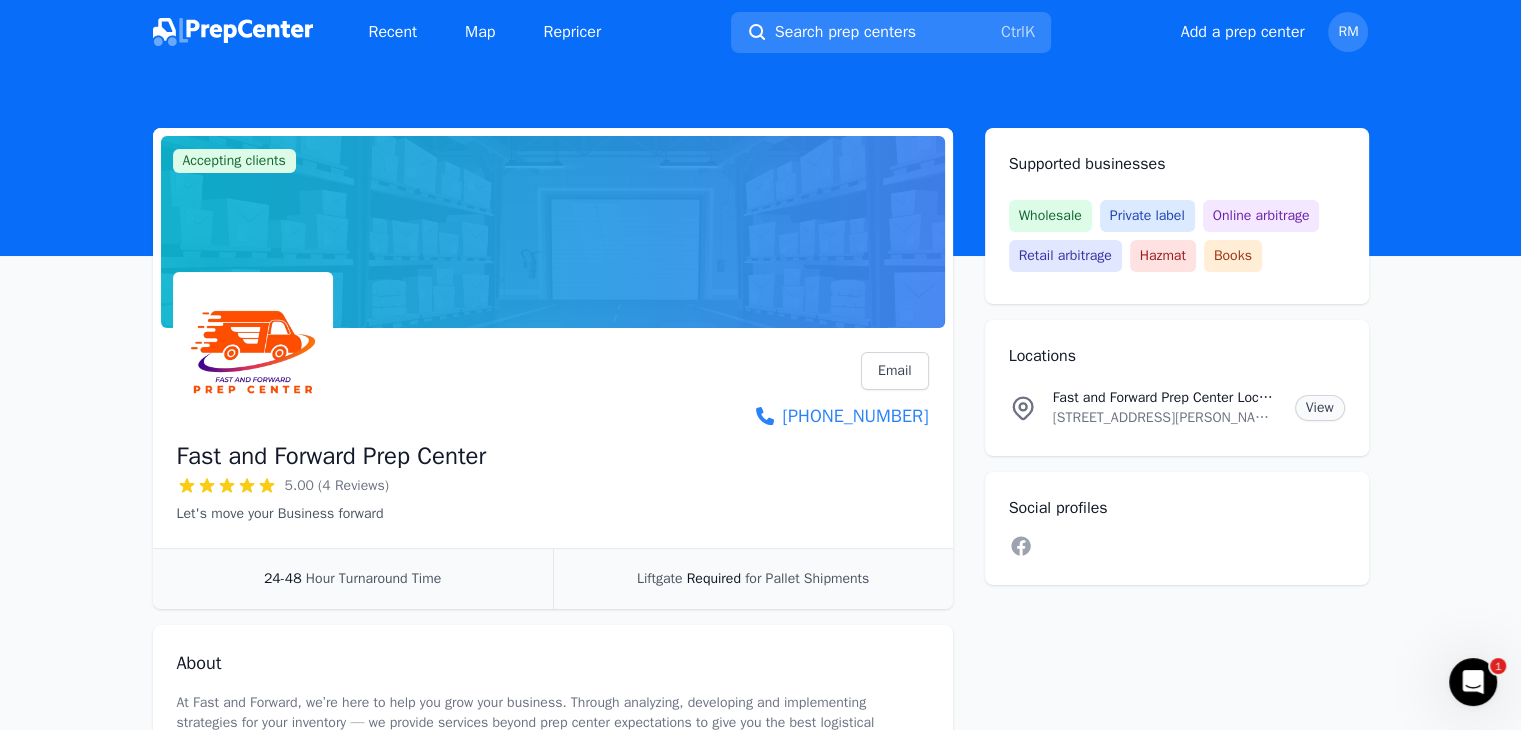 click on "View" at bounding box center [1320, 408] 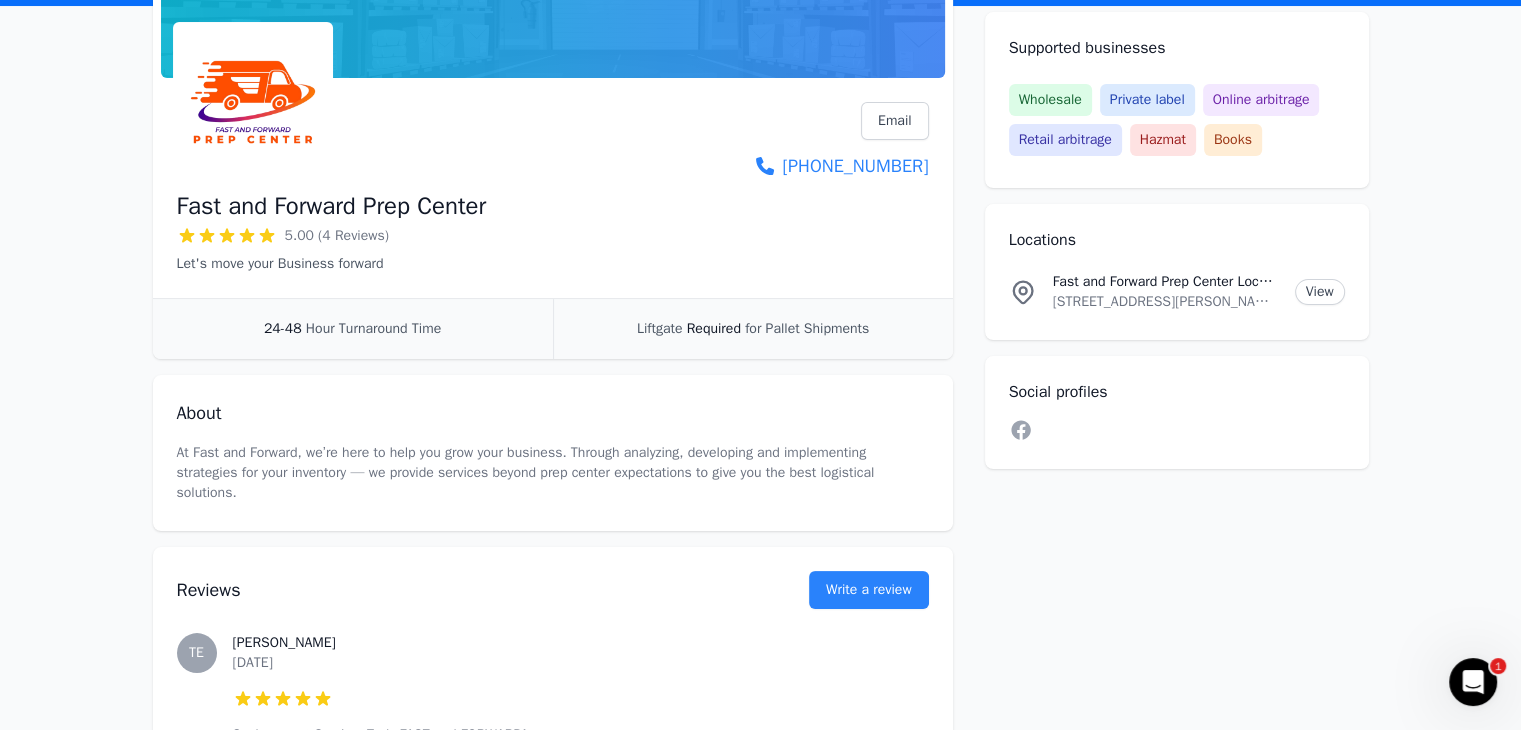 scroll, scrollTop: 0, scrollLeft: 0, axis: both 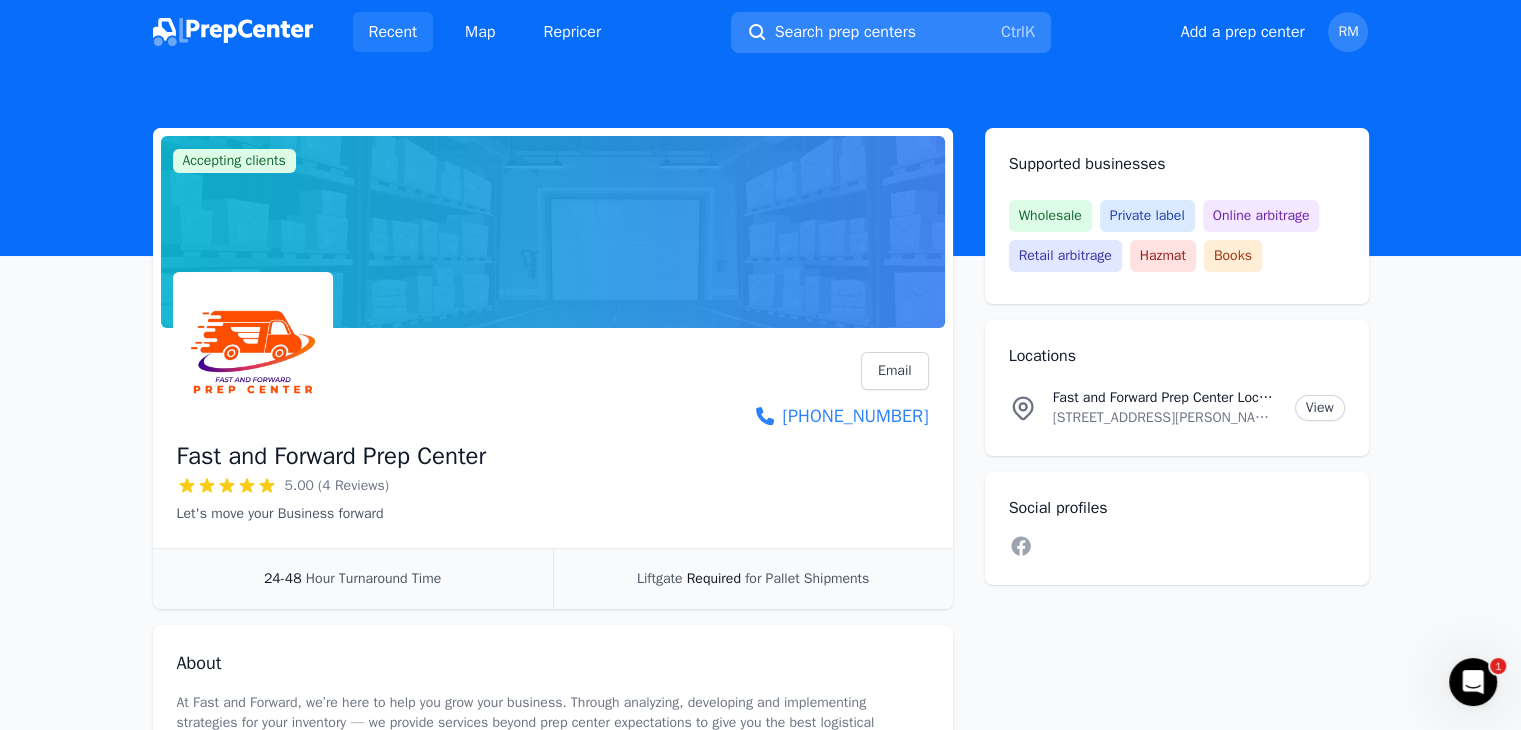 click on "Recent" at bounding box center (393, 32) 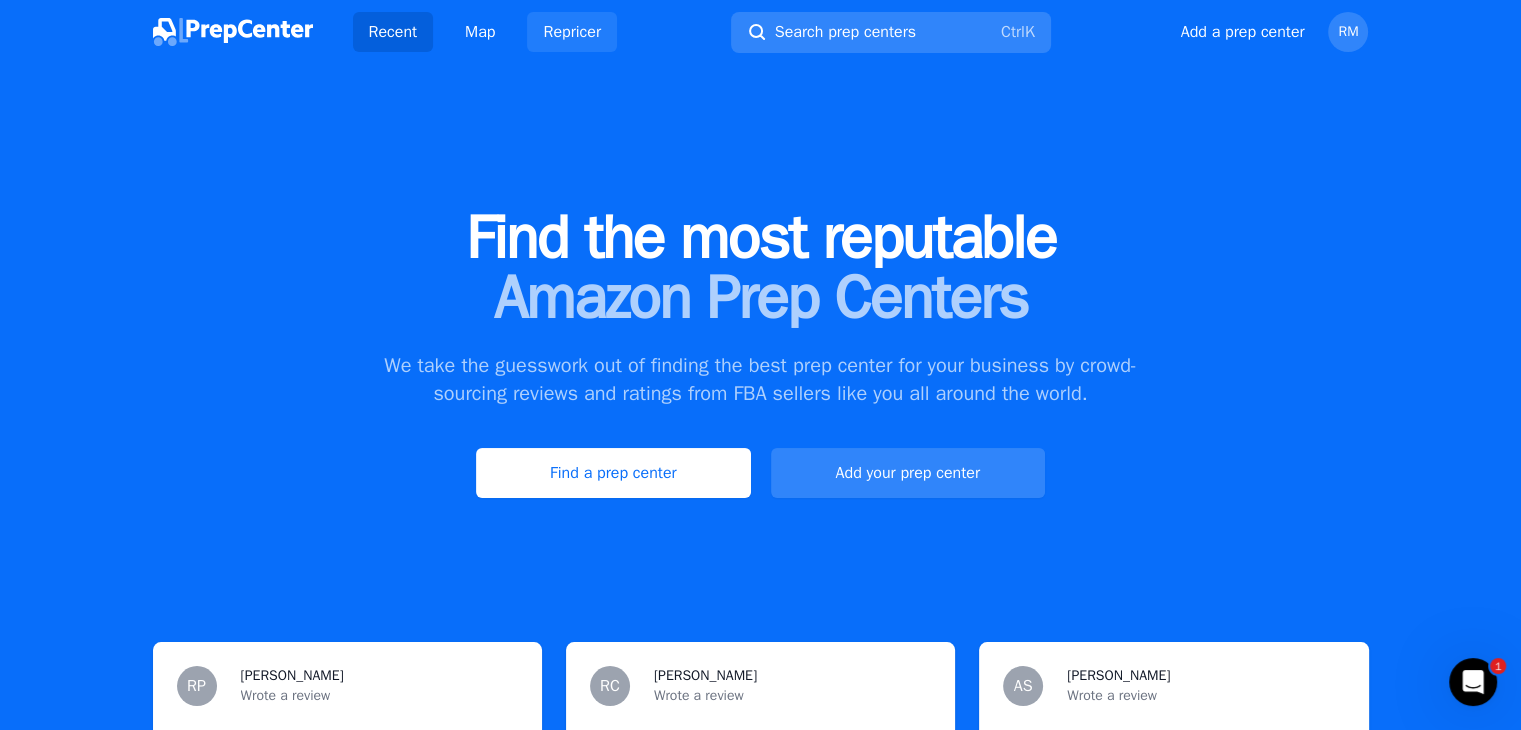 click on "Repricer" at bounding box center [572, 32] 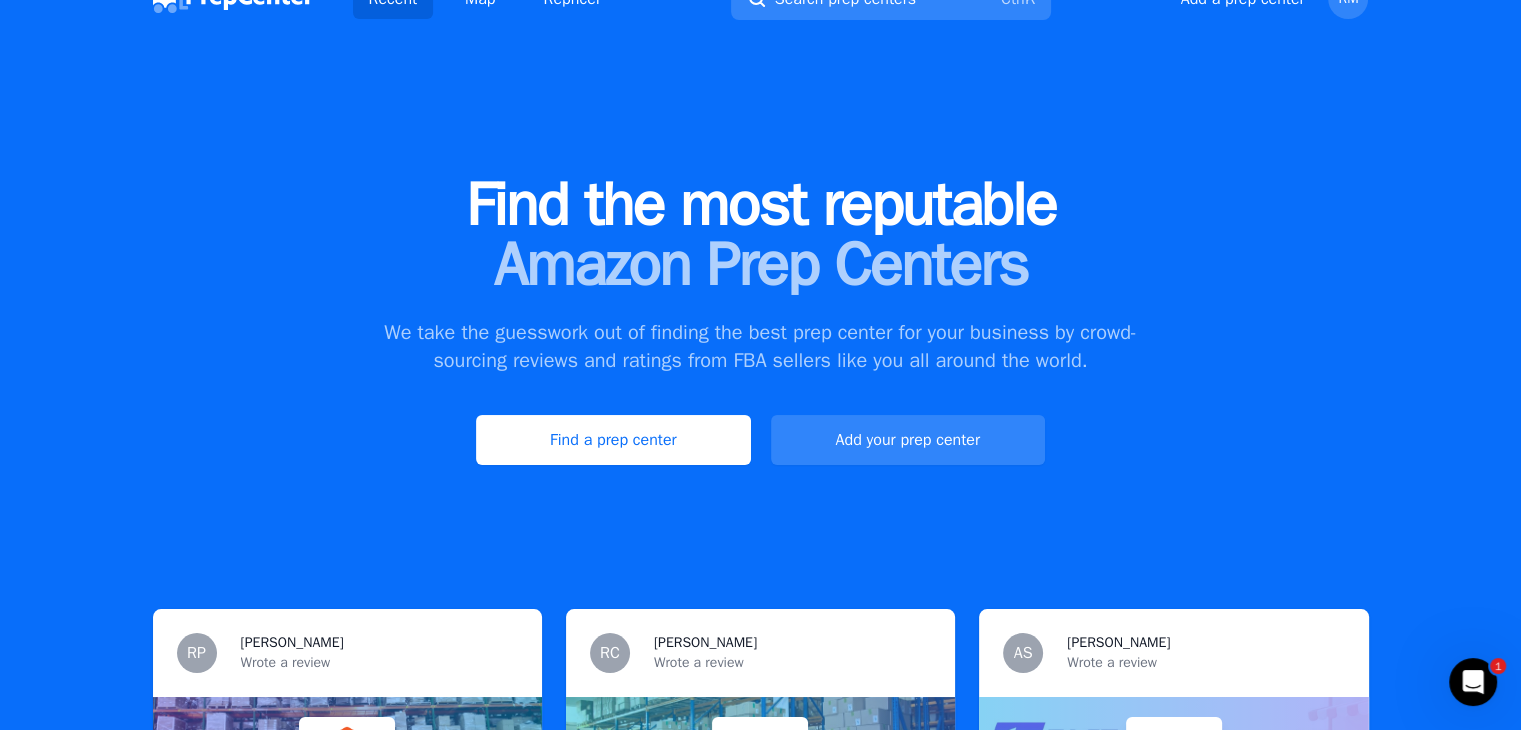 scroll, scrollTop: 0, scrollLeft: 0, axis: both 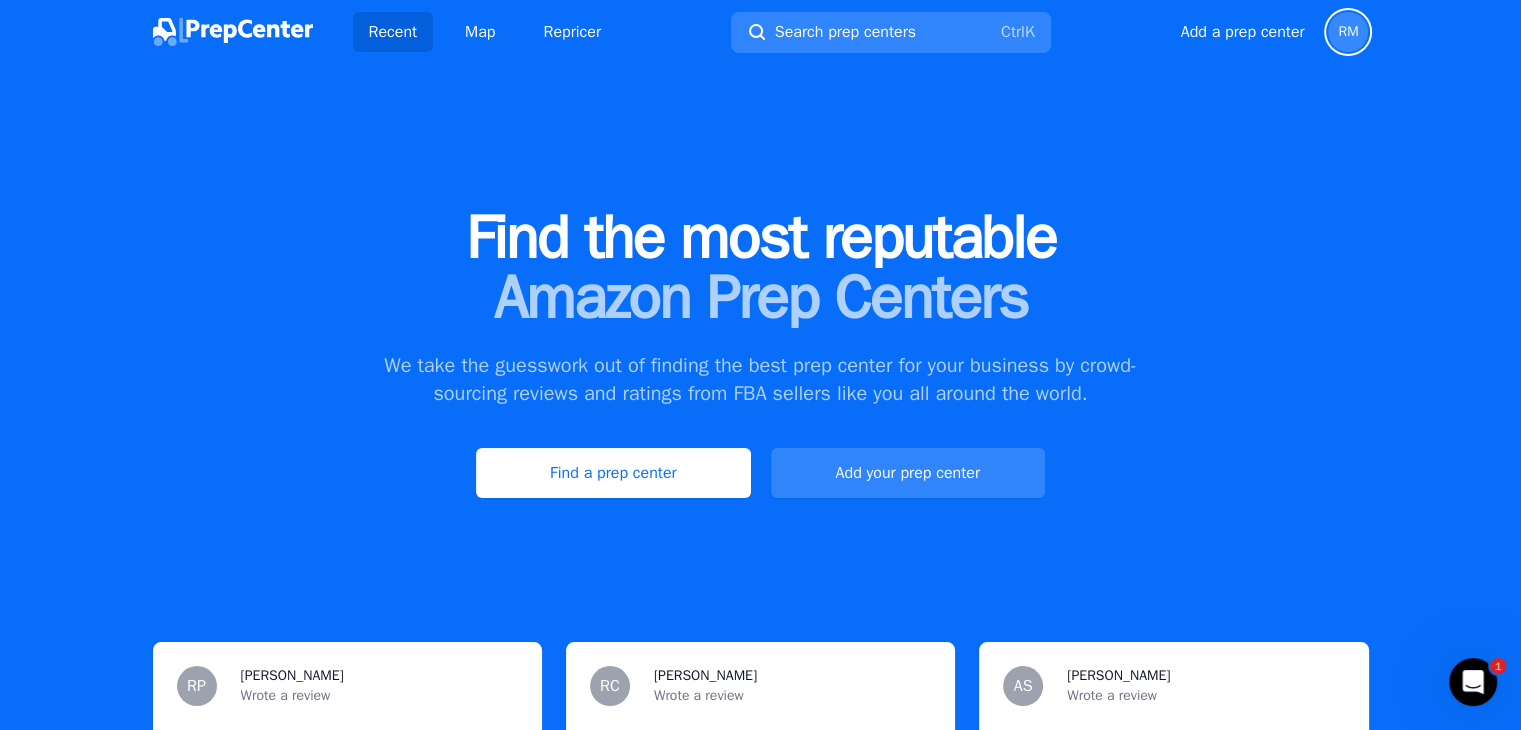 click on "RM" at bounding box center [1348, 32] 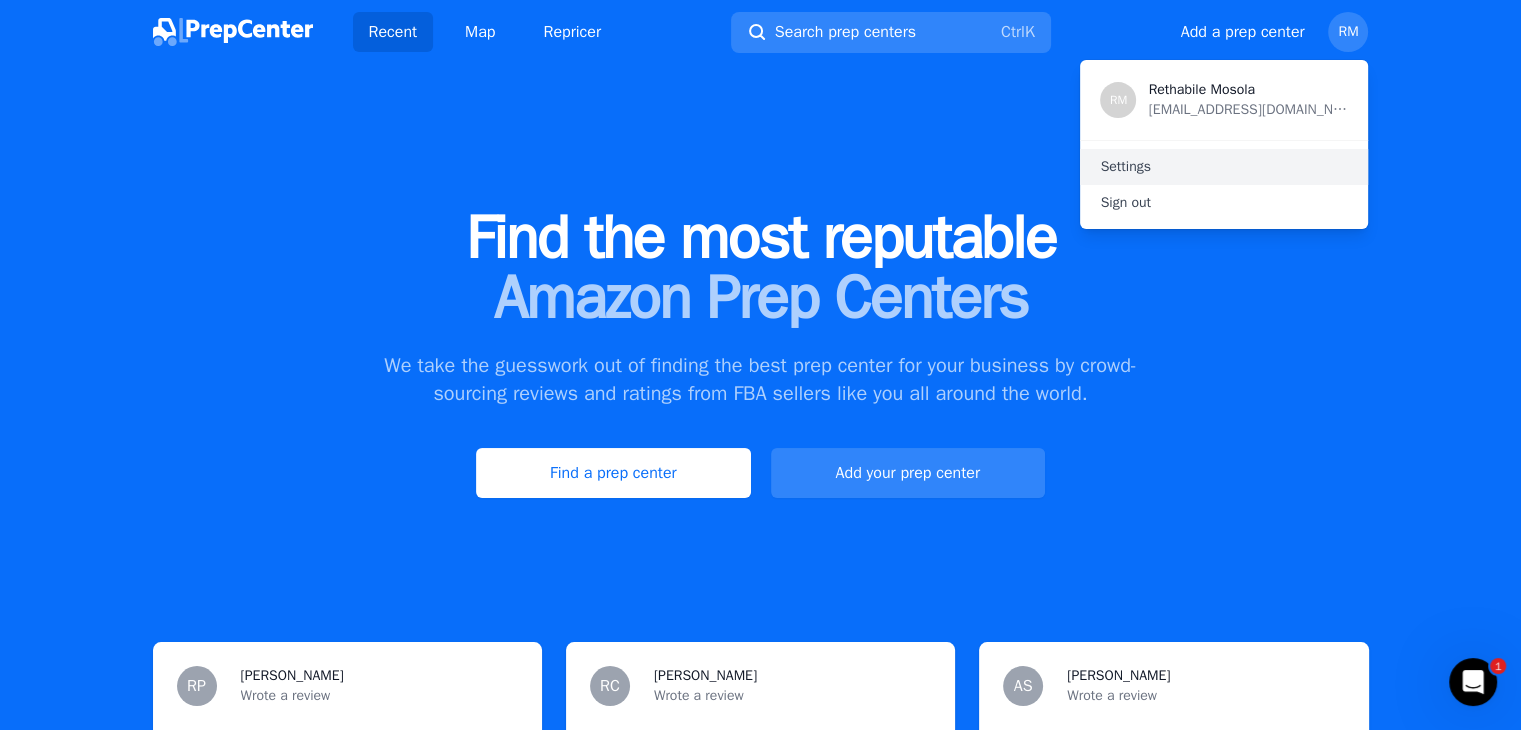 click on "Settings" at bounding box center (1224, 167) 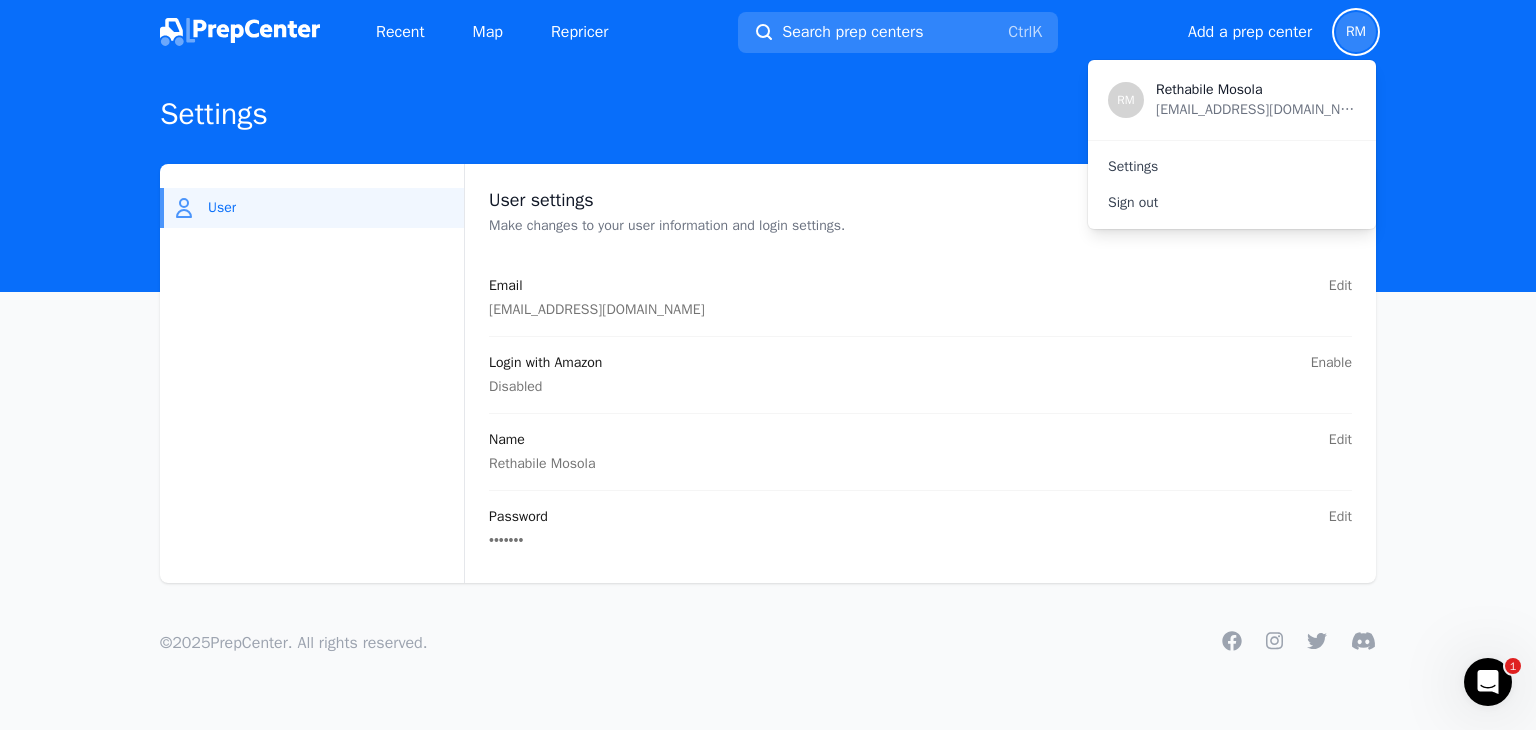 click on "Settings" at bounding box center [768, 114] 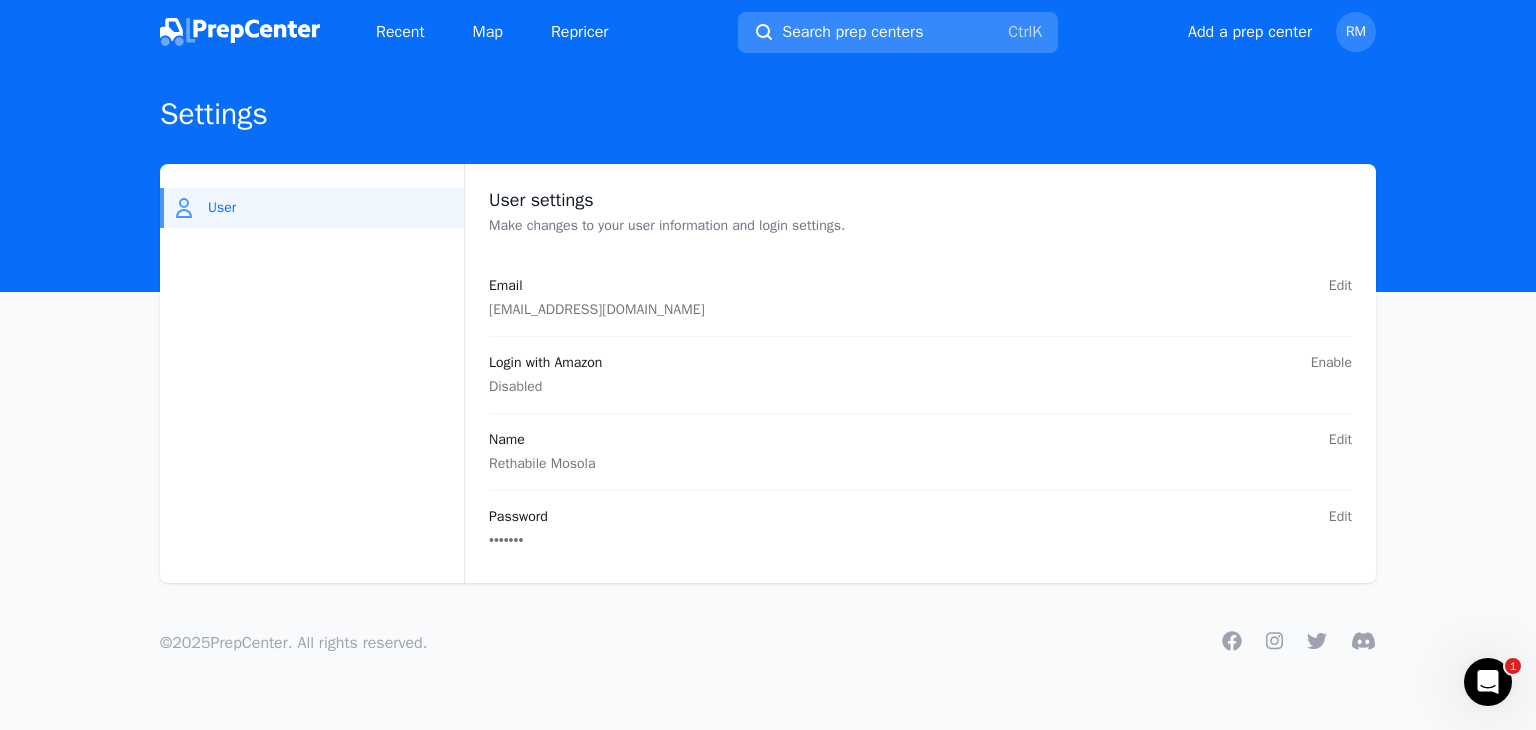 click on "Search prep centers" at bounding box center [852, 32] 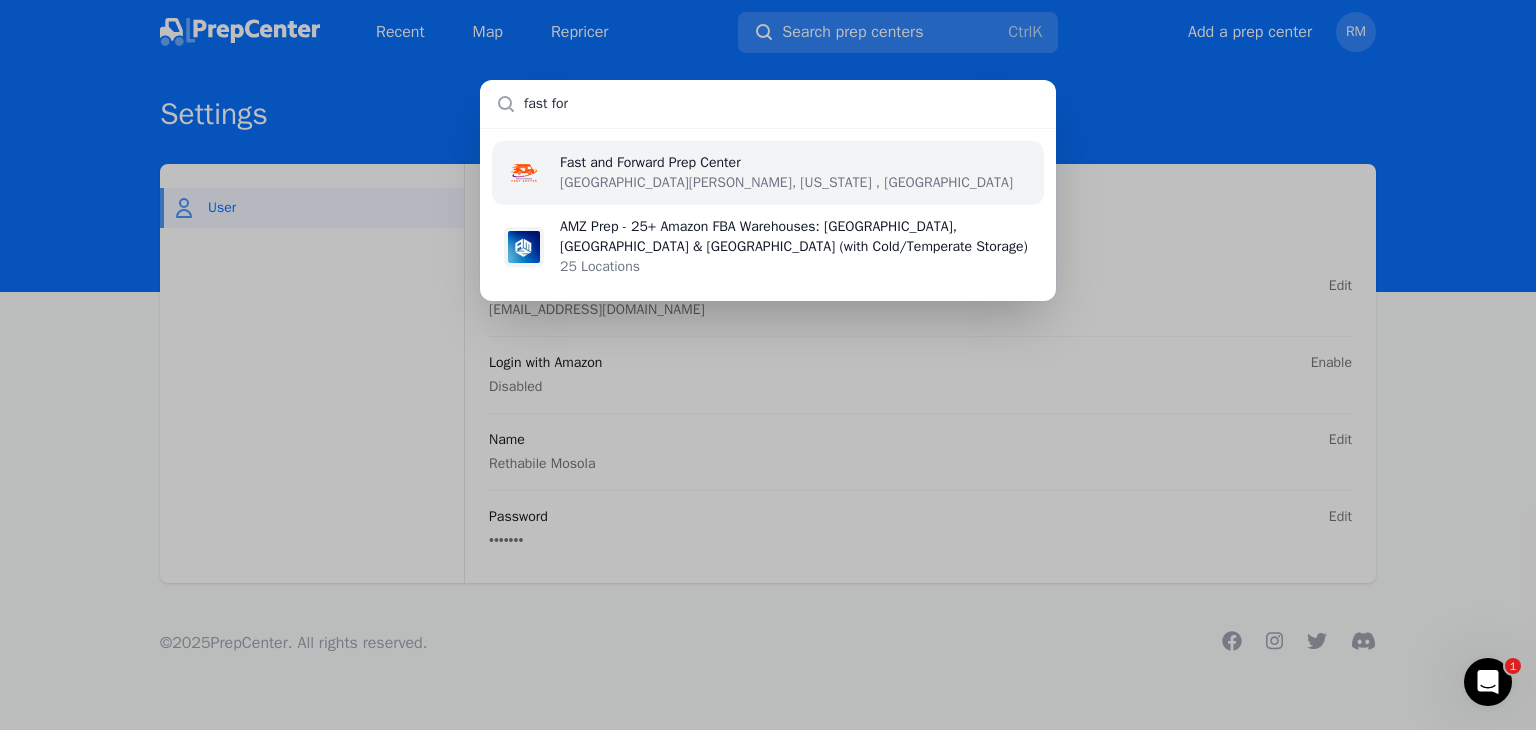 type on "fast for" 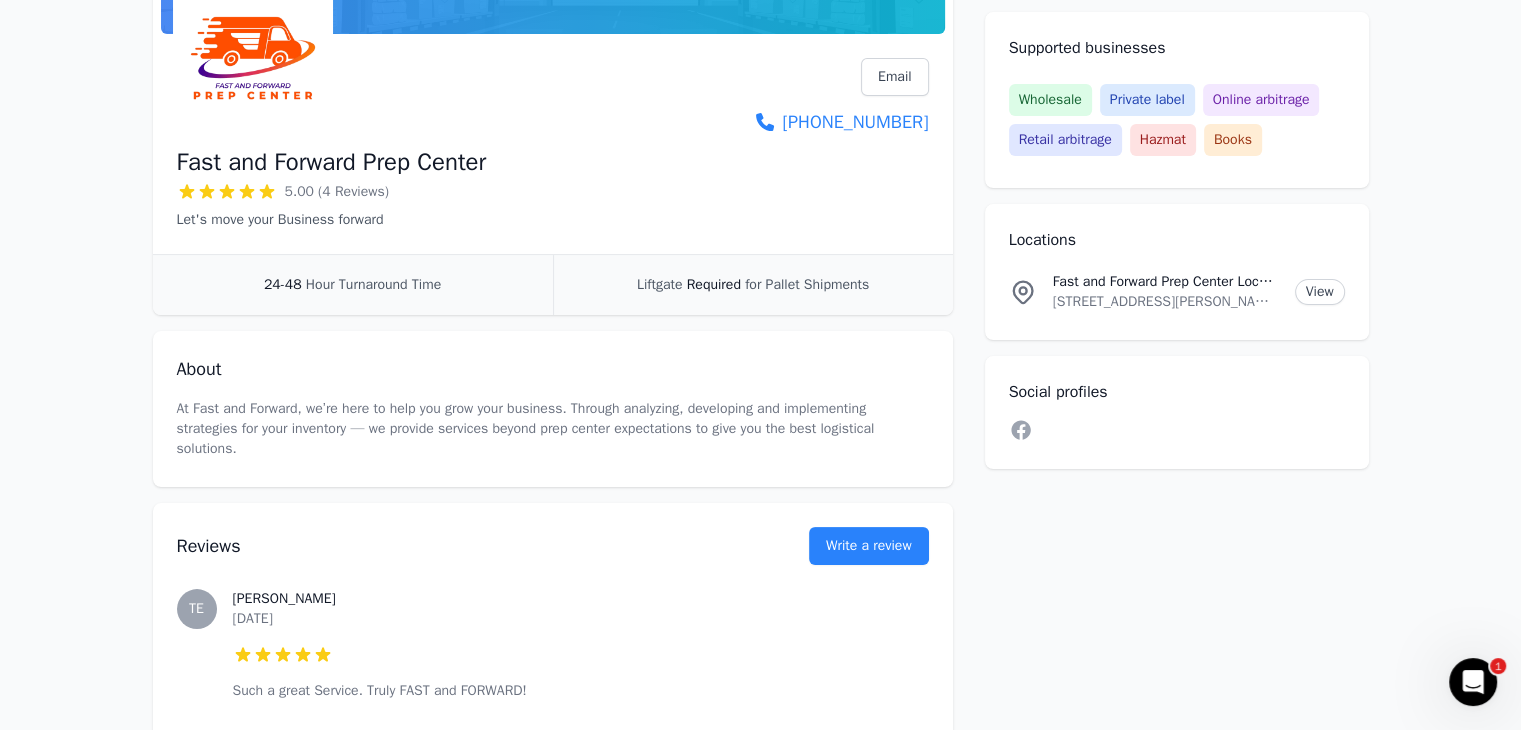 scroll, scrollTop: 300, scrollLeft: 0, axis: vertical 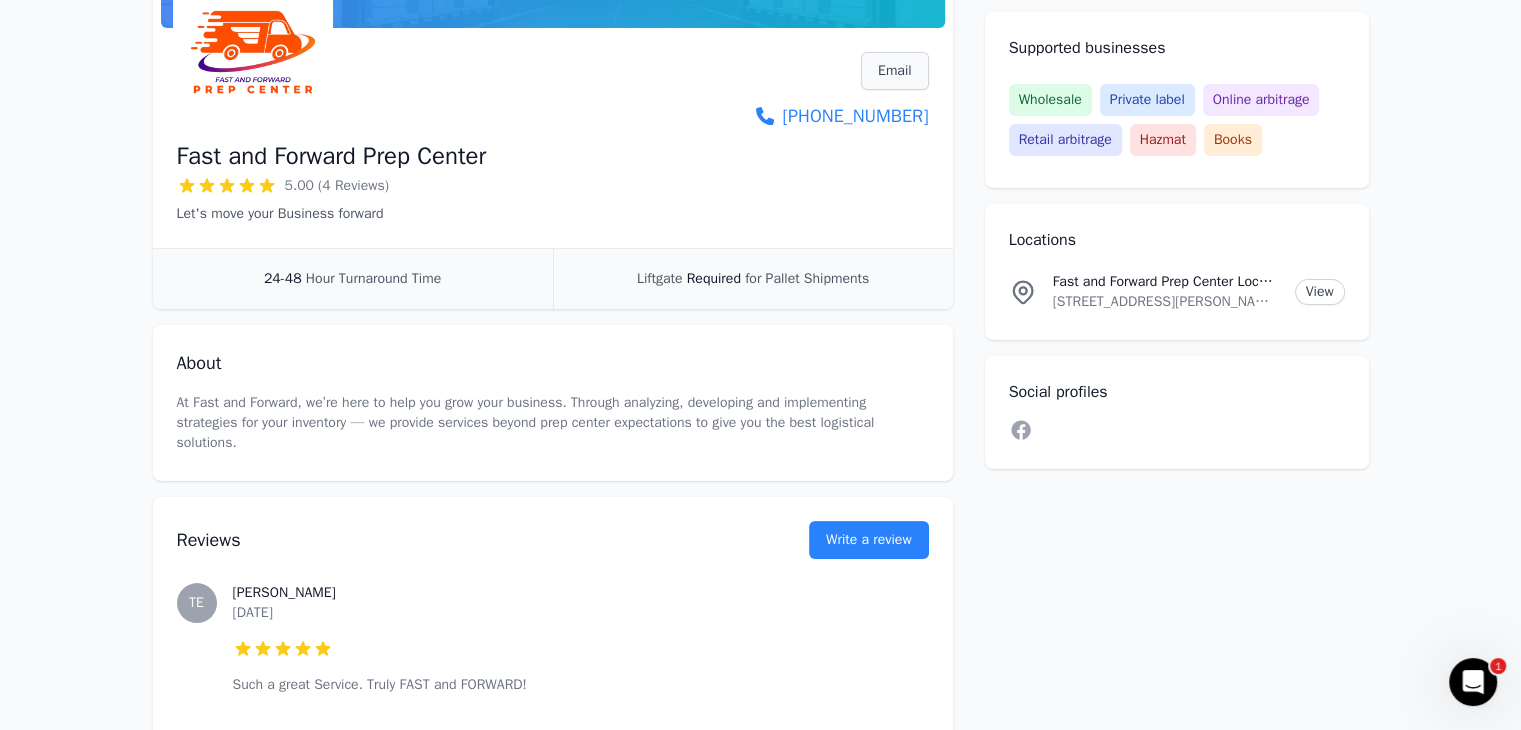 click on "Email" at bounding box center [895, 71] 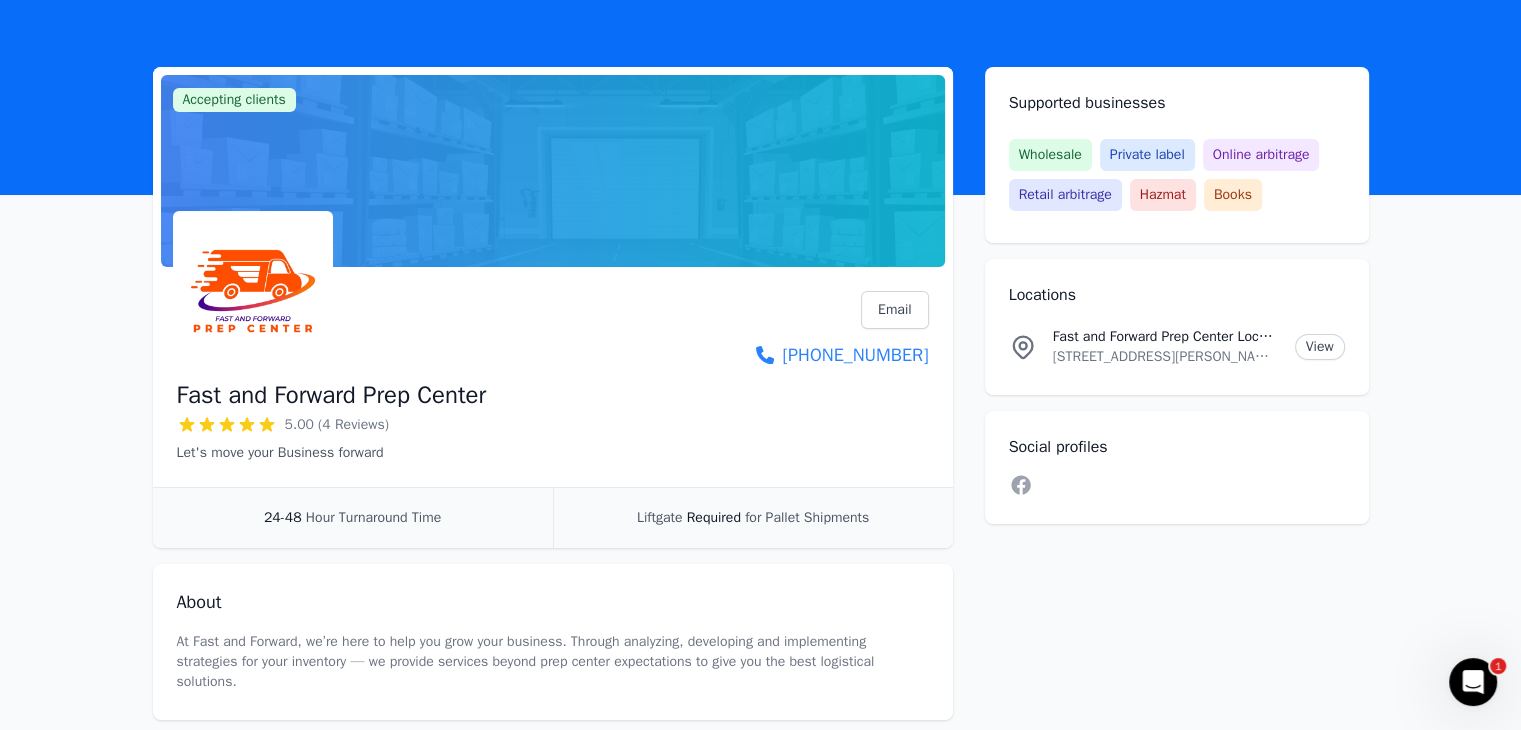scroll, scrollTop: 0, scrollLeft: 0, axis: both 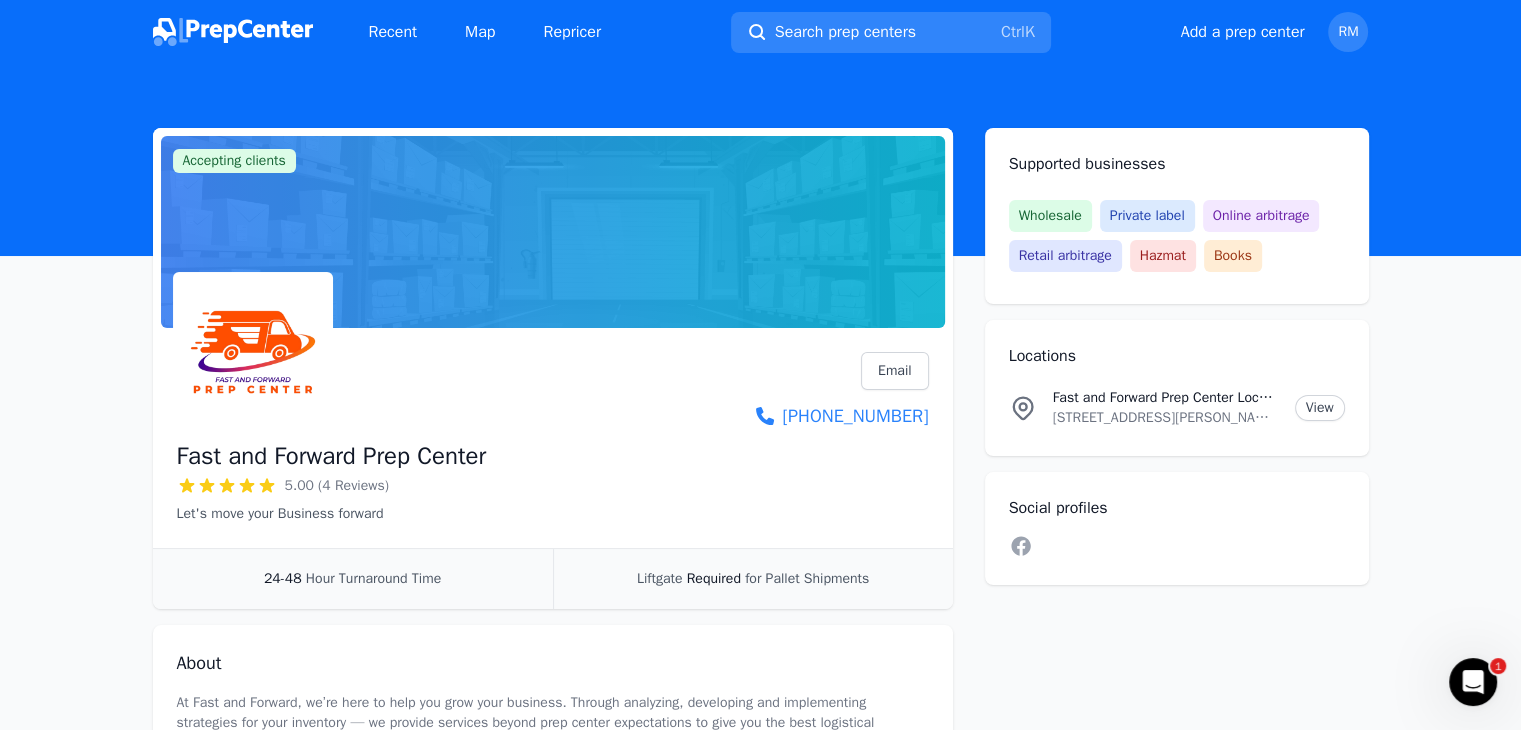 click on "Online arbitrage" at bounding box center [1261, 216] 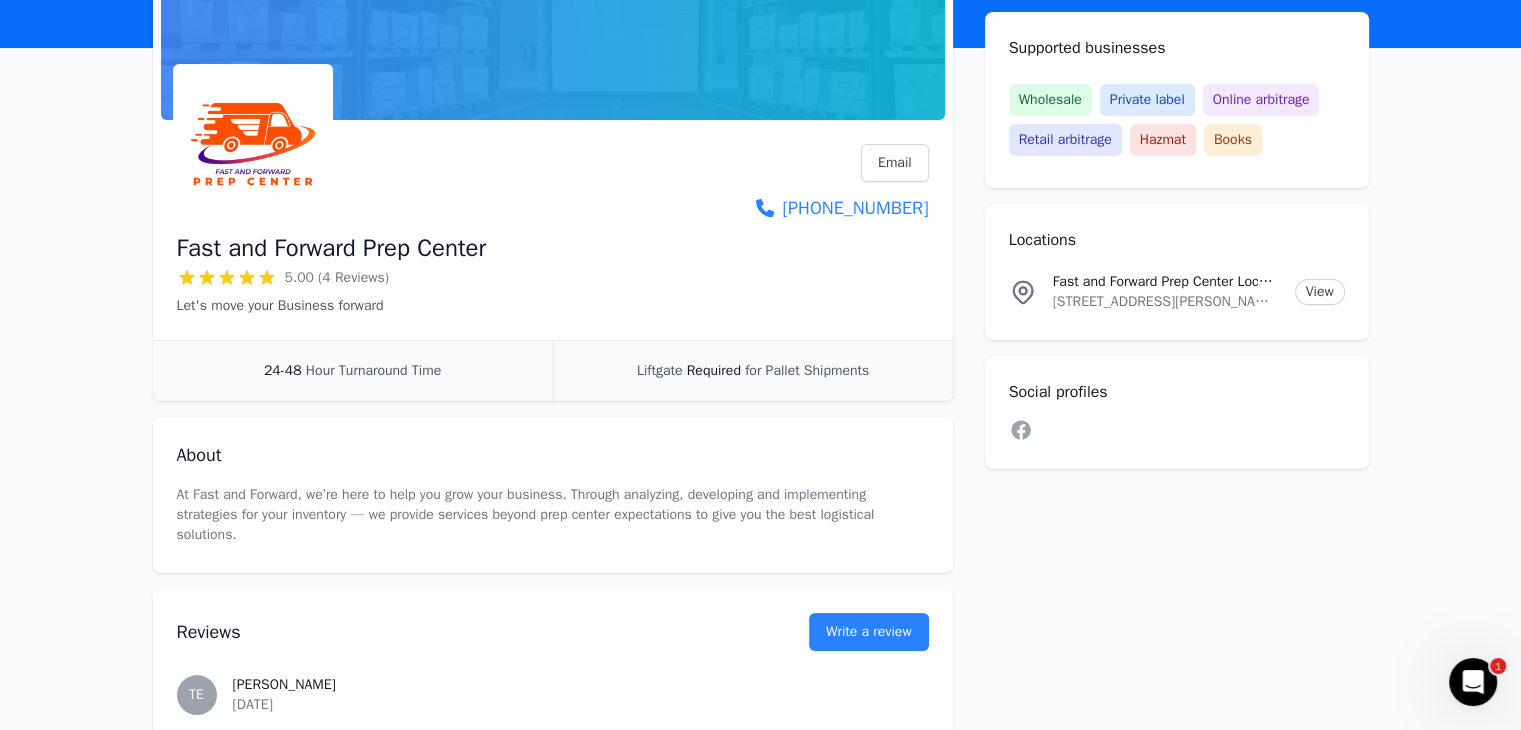 scroll, scrollTop: 191, scrollLeft: 0, axis: vertical 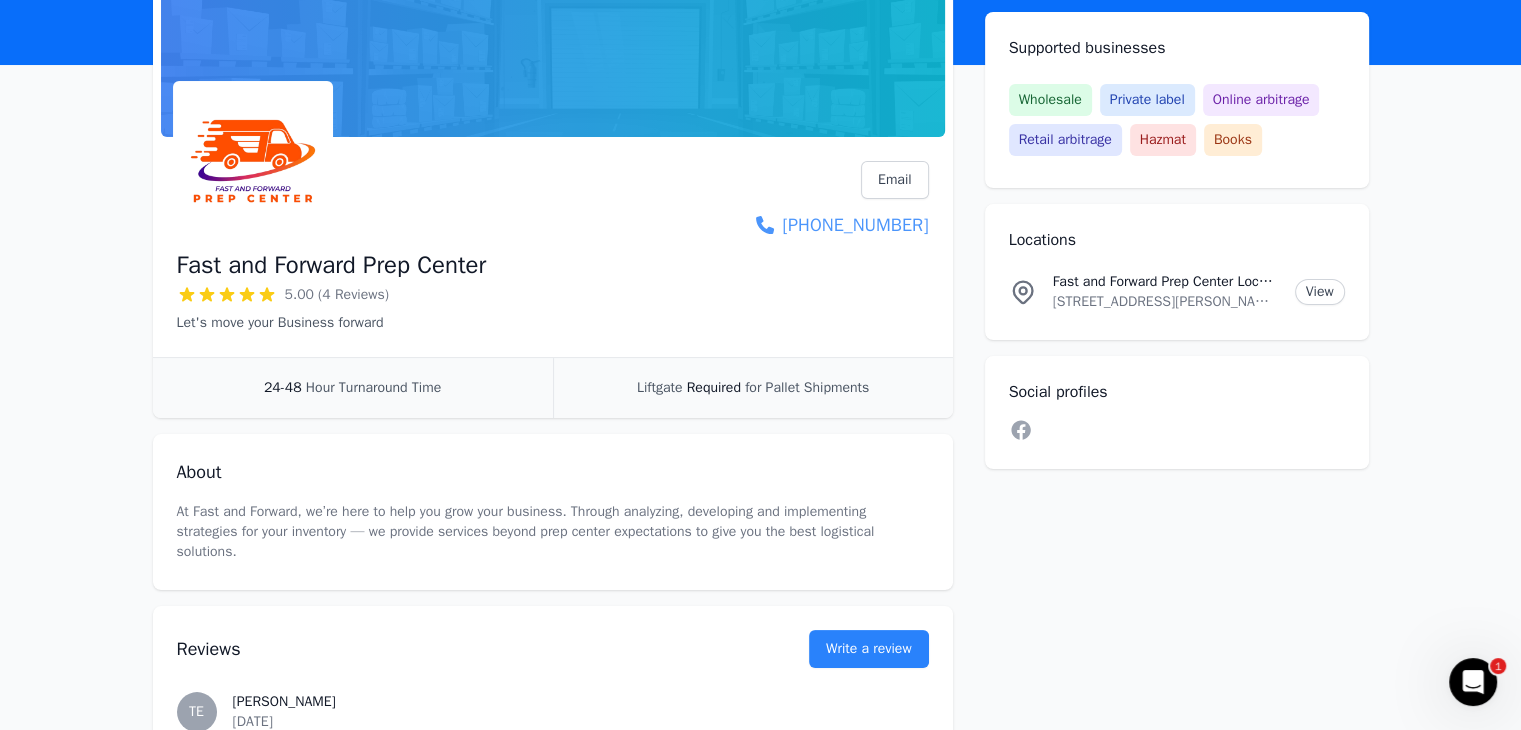 click on "[PHONE_NUMBER]" at bounding box center (842, 225) 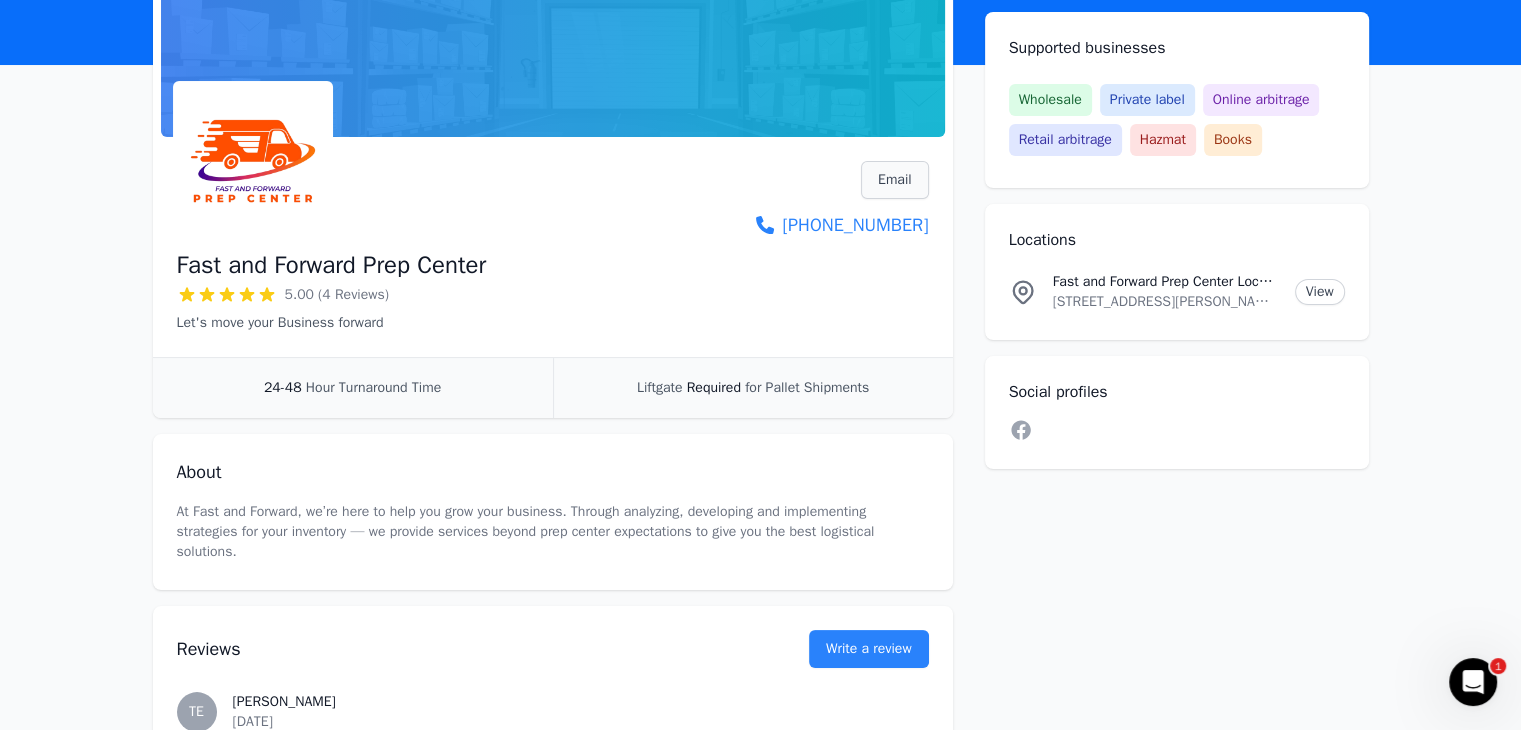 click on "Email" at bounding box center (895, 180) 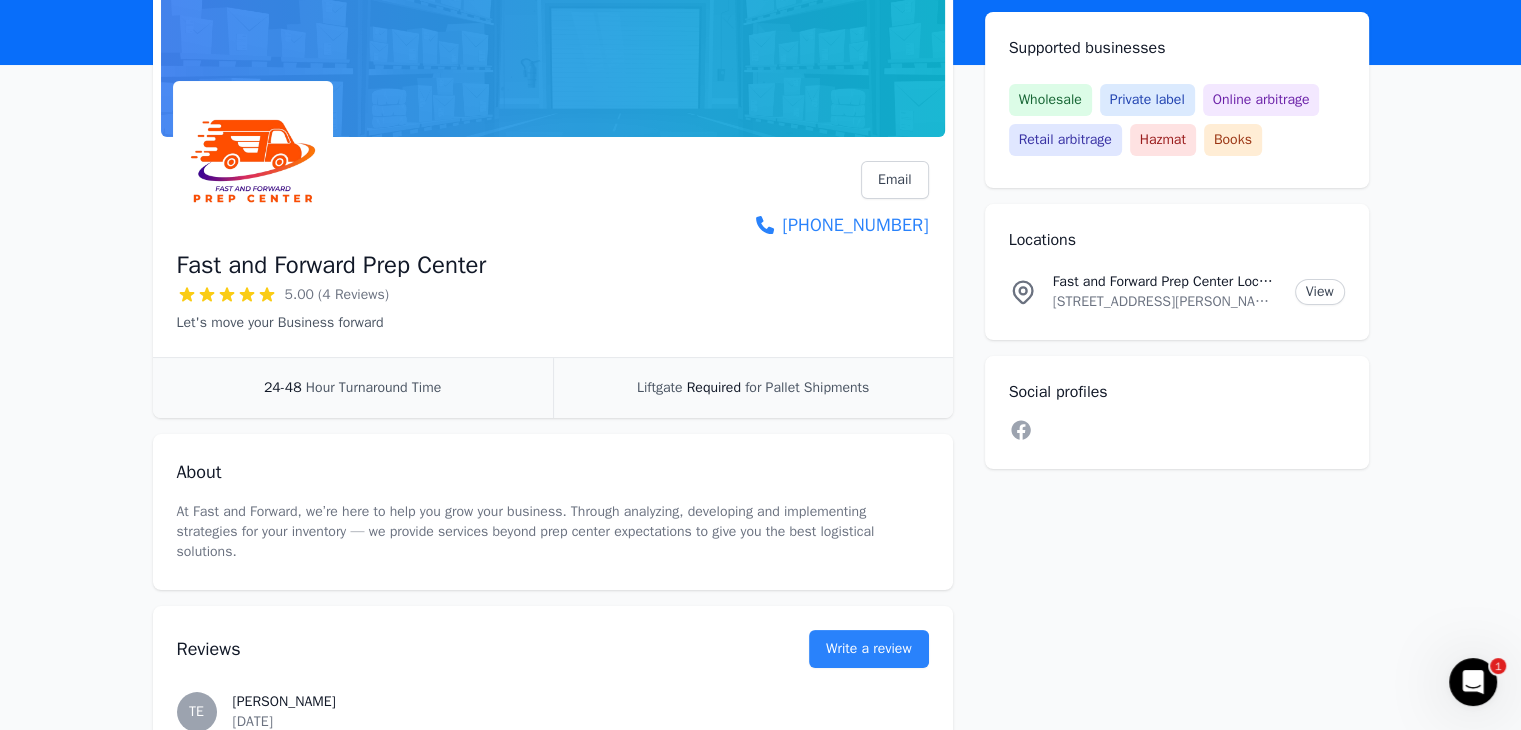 scroll, scrollTop: 0, scrollLeft: 0, axis: both 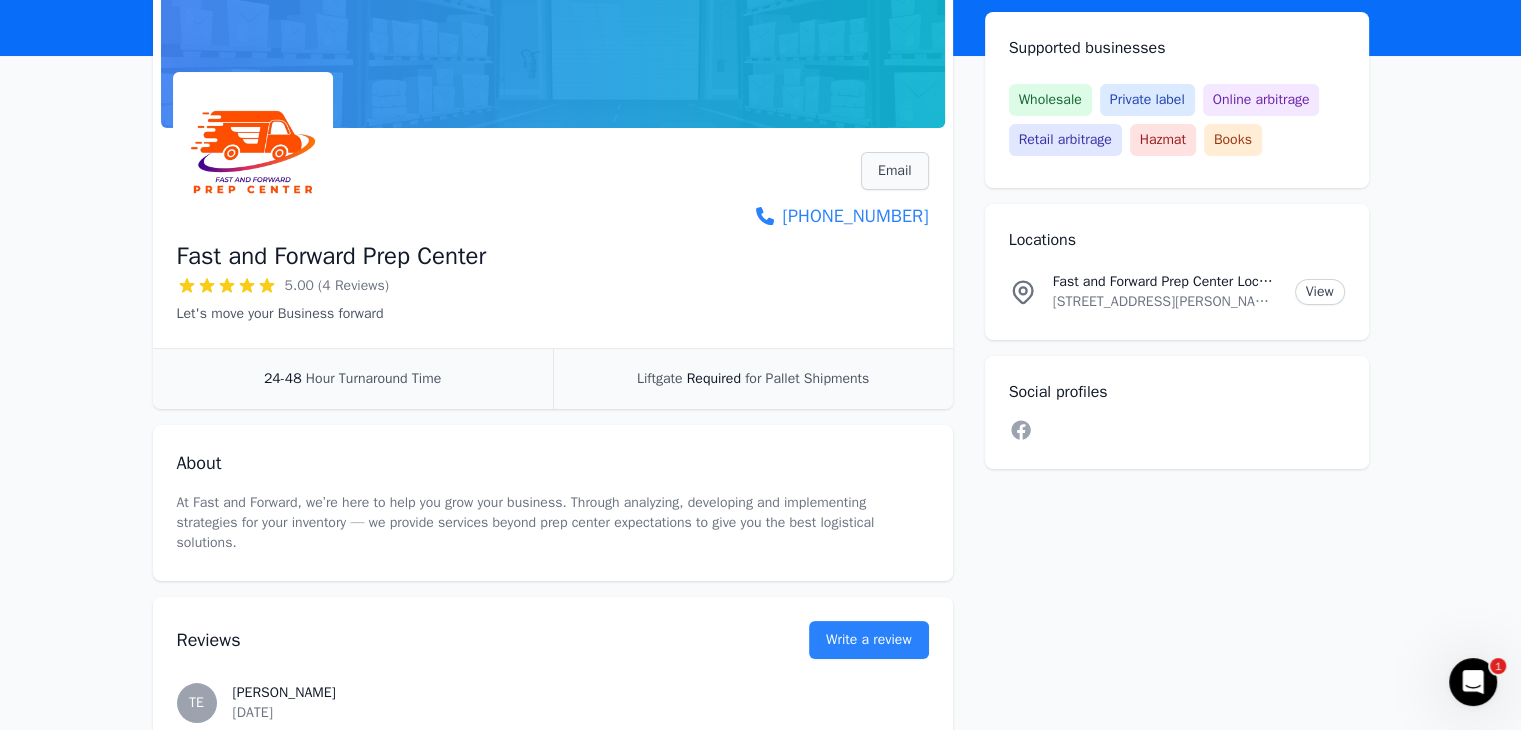 click on "Email" at bounding box center [895, 171] 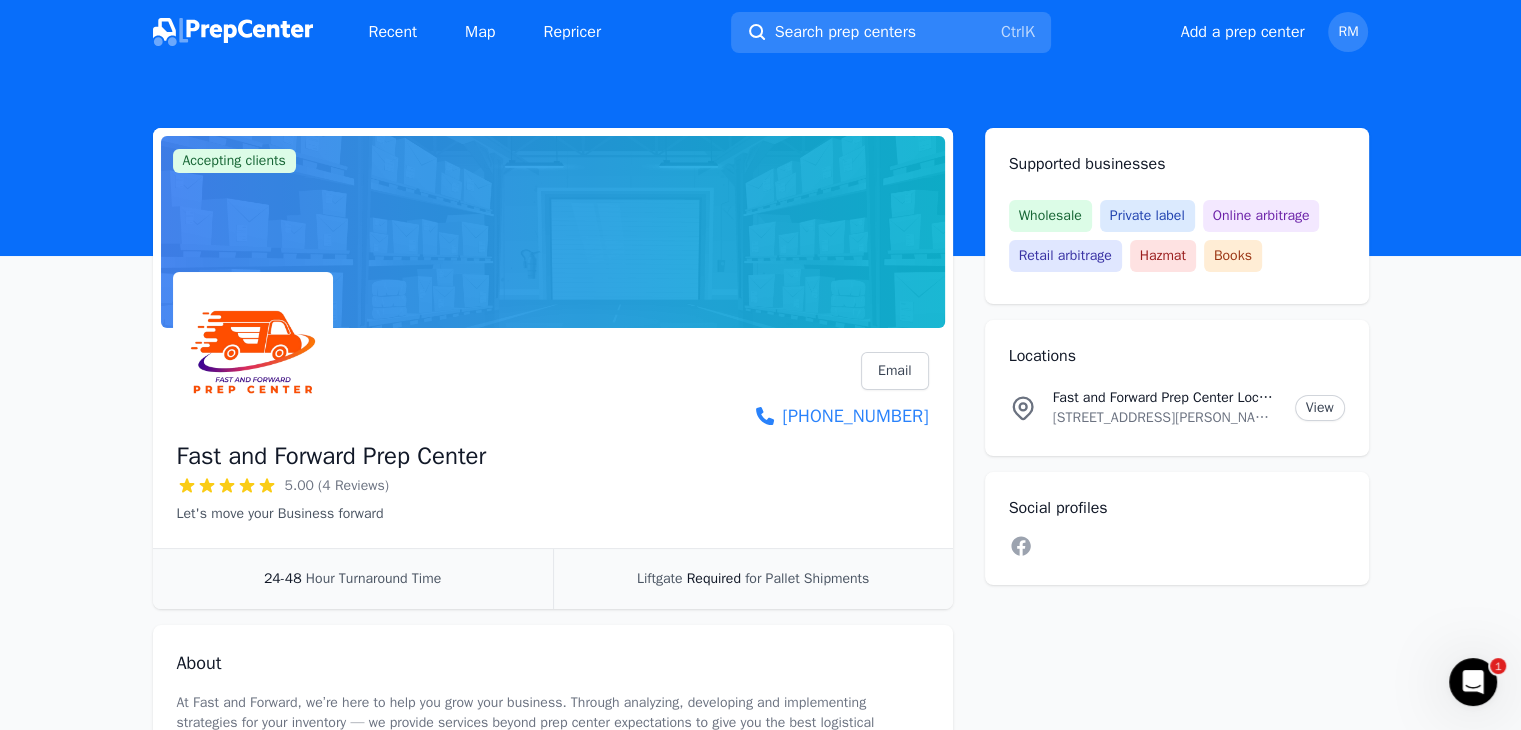 scroll, scrollTop: 0, scrollLeft: 0, axis: both 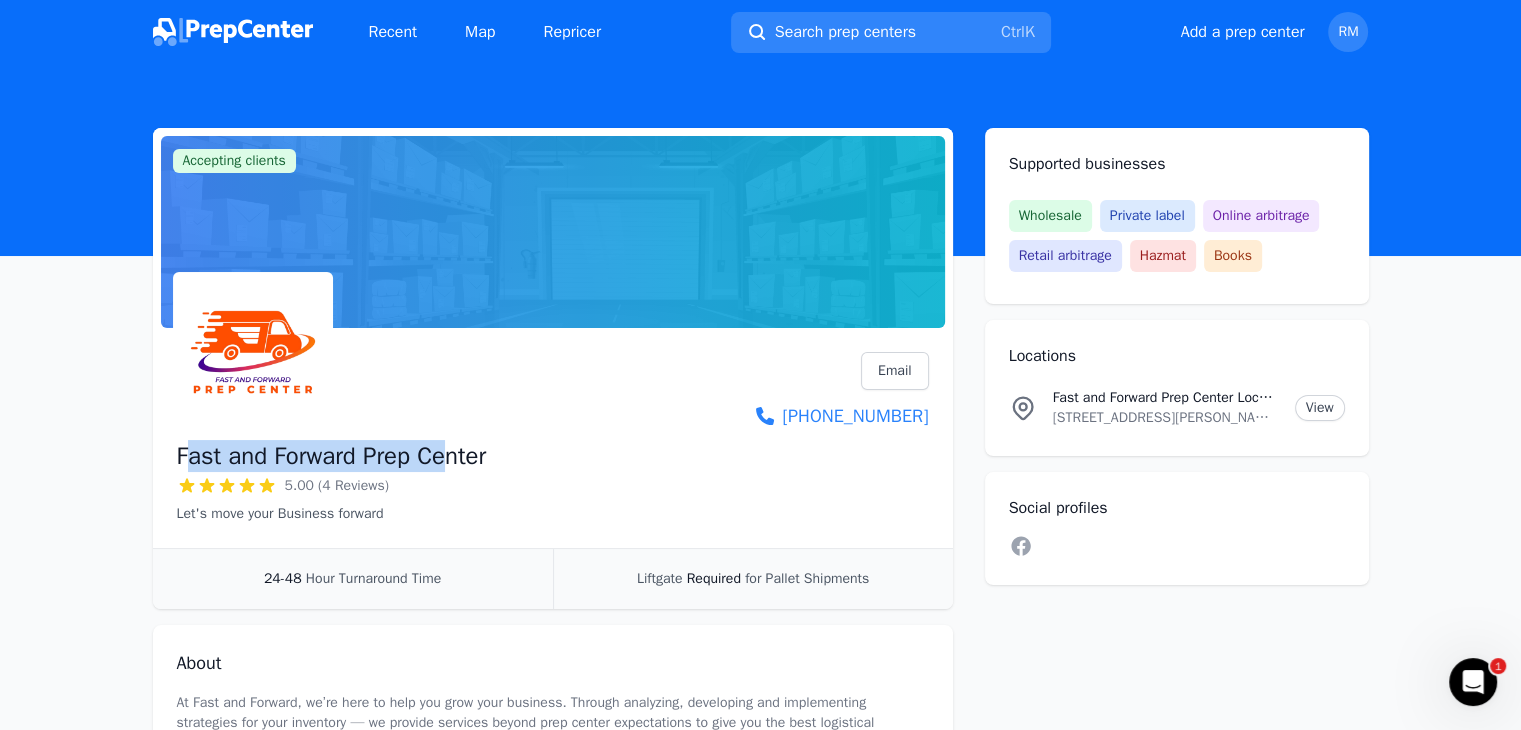 drag, startPoint x: 237, startPoint y: 450, endPoint x: 492, endPoint y: 445, distance: 255.04901 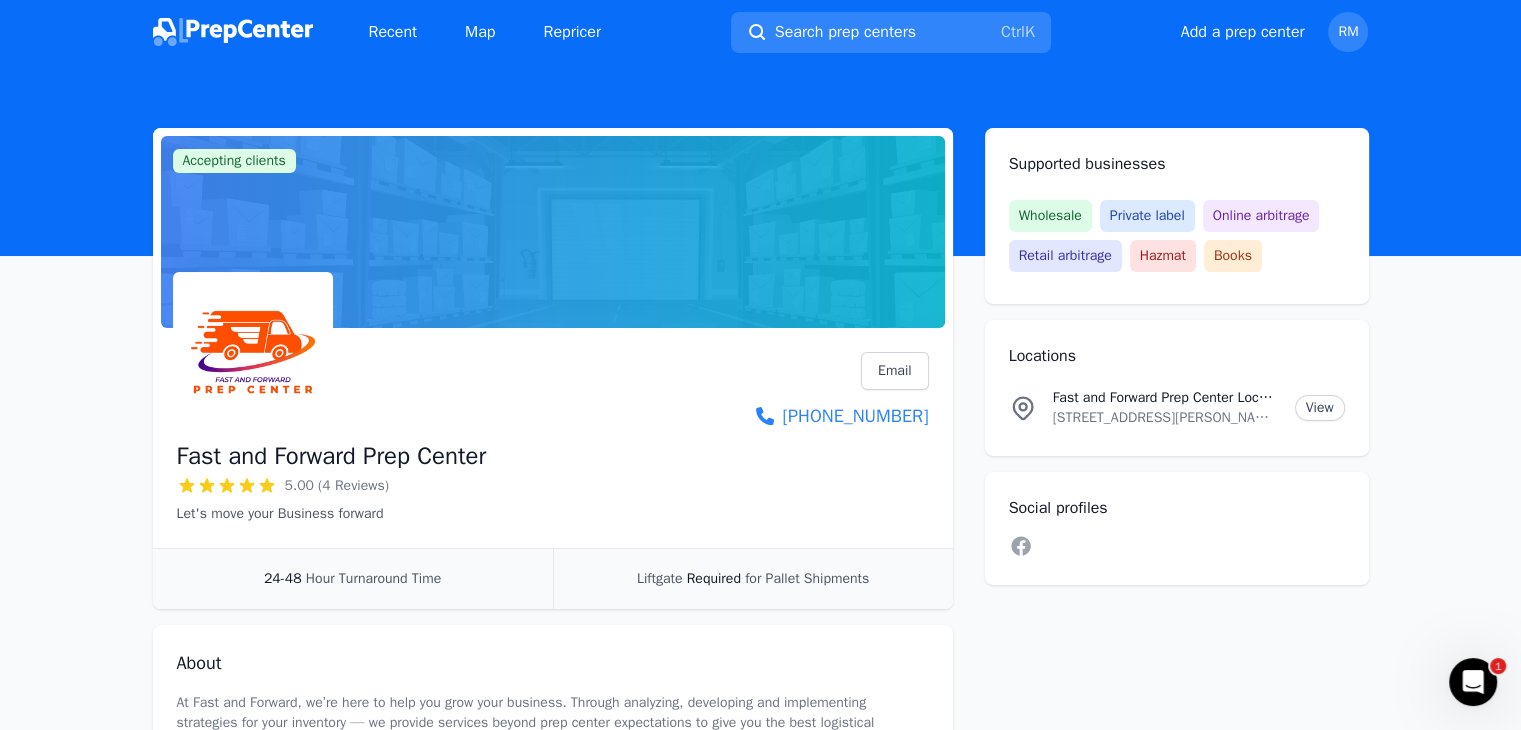 click on "Fast and Forward Prep Center 5.00 (4 Reviews) Let's move your Business forward Email Visit website [PHONE_NUMBER]" at bounding box center [553, 438] 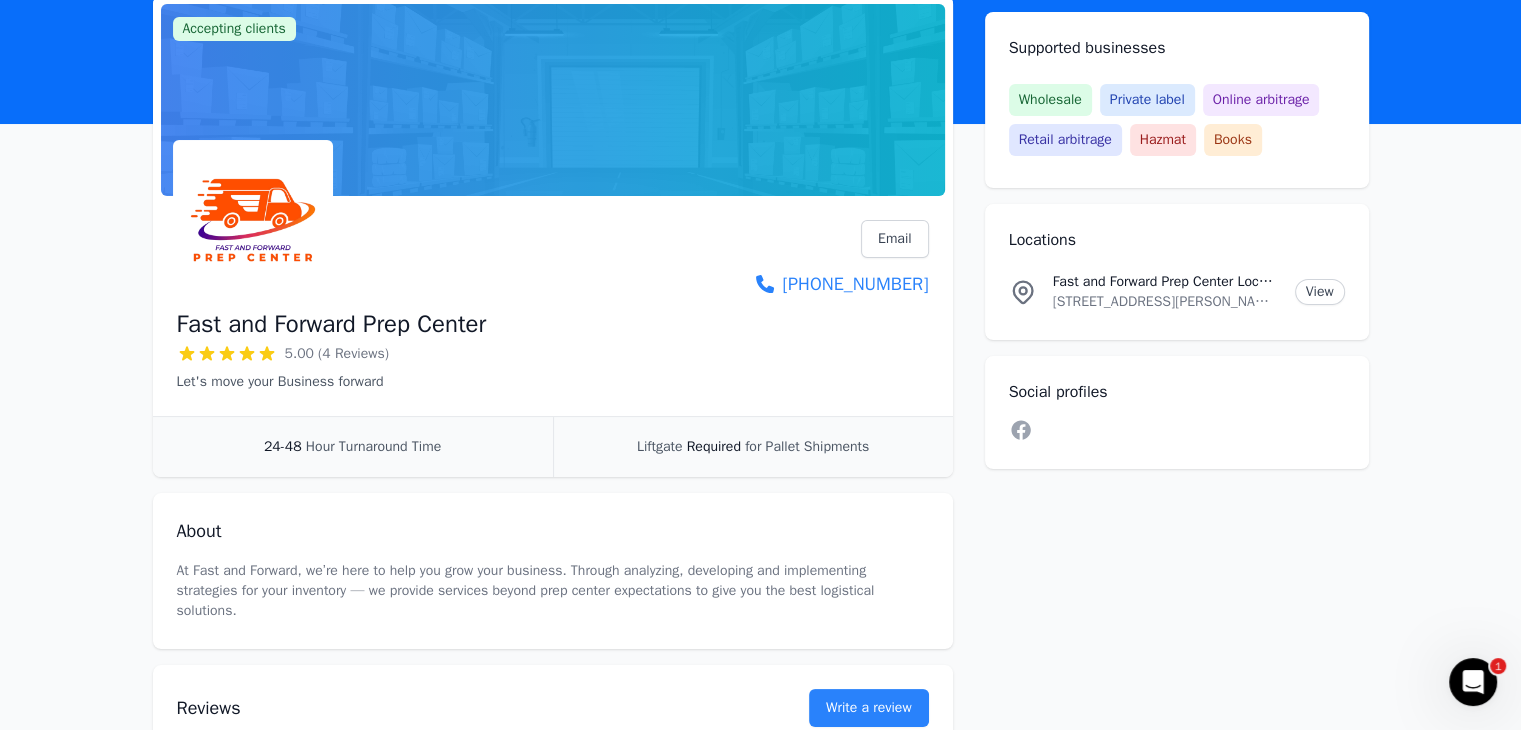 scroll, scrollTop: 0, scrollLeft: 0, axis: both 